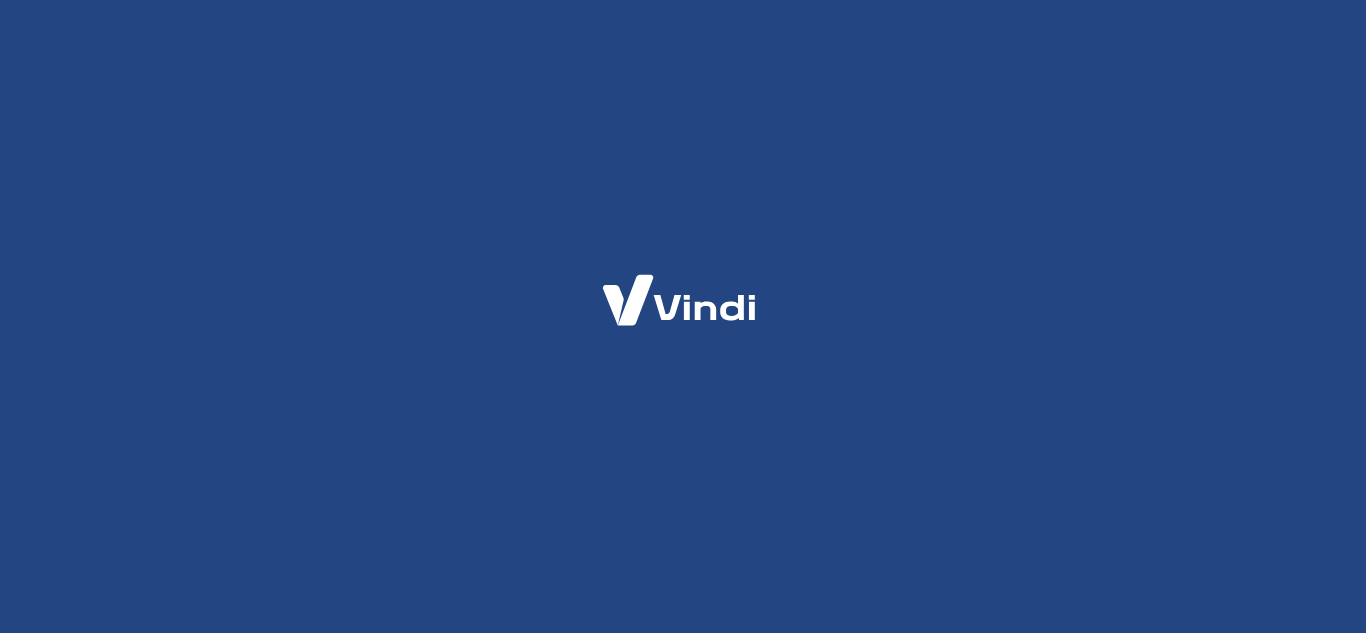 scroll, scrollTop: 0, scrollLeft: 0, axis: both 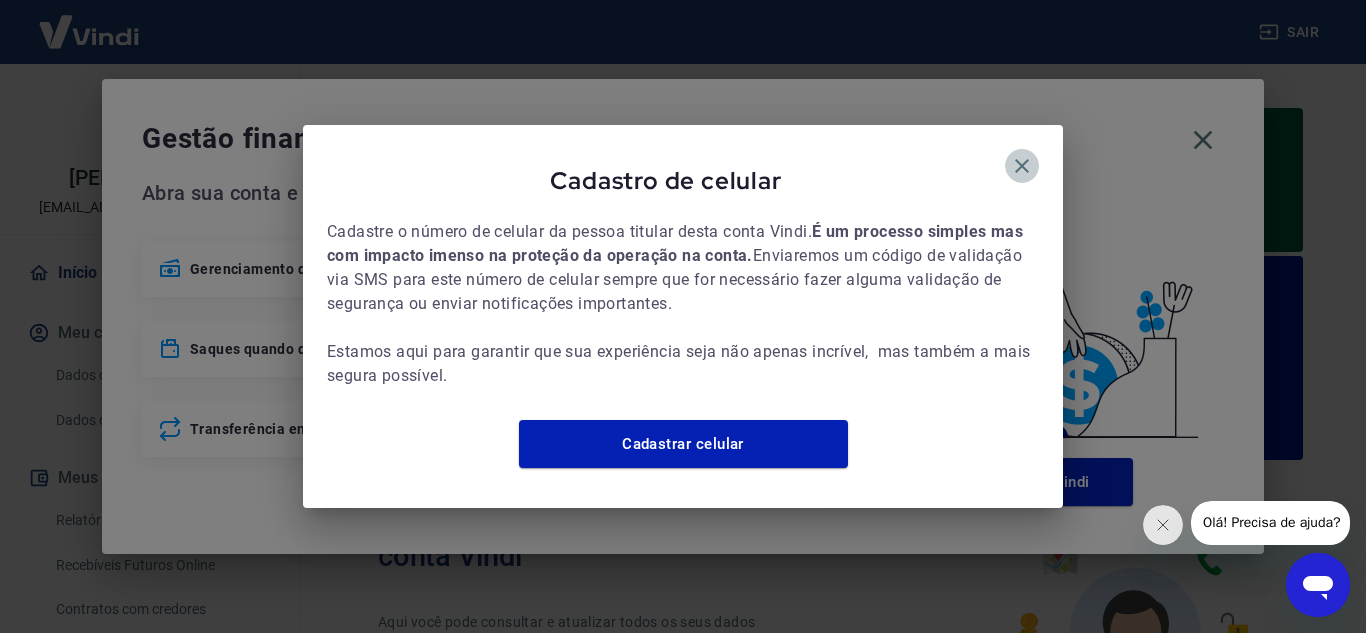 click 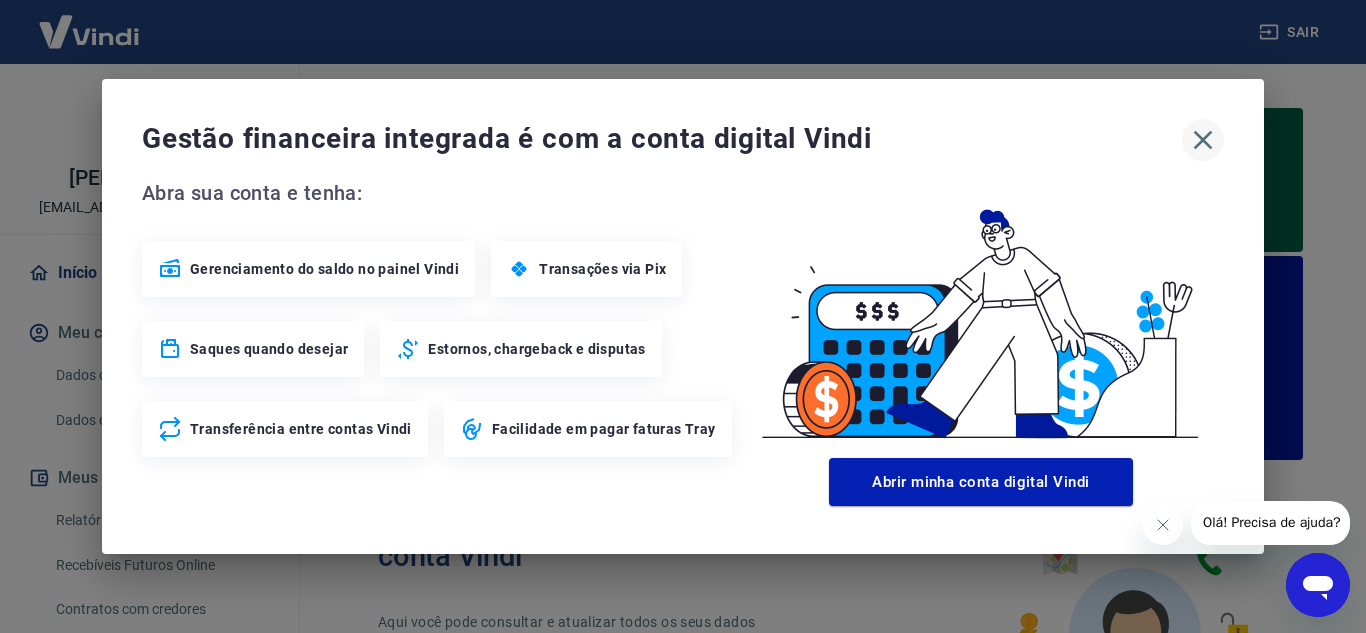 click 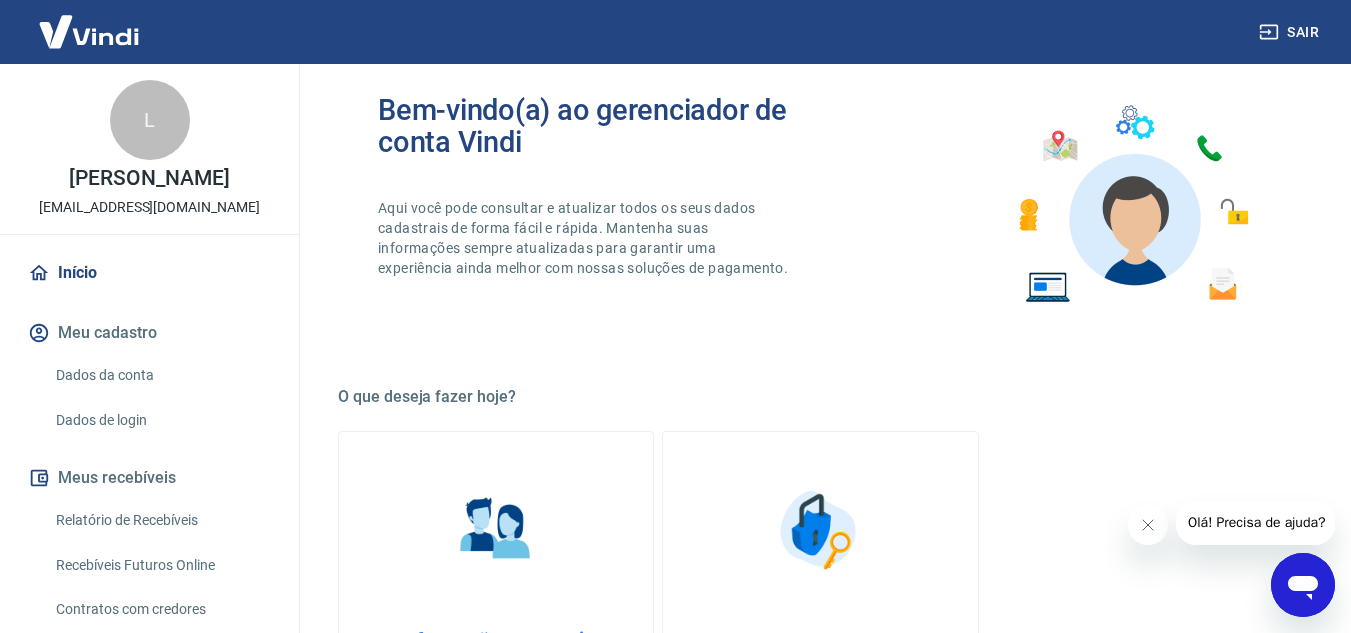 scroll, scrollTop: 438, scrollLeft: 0, axis: vertical 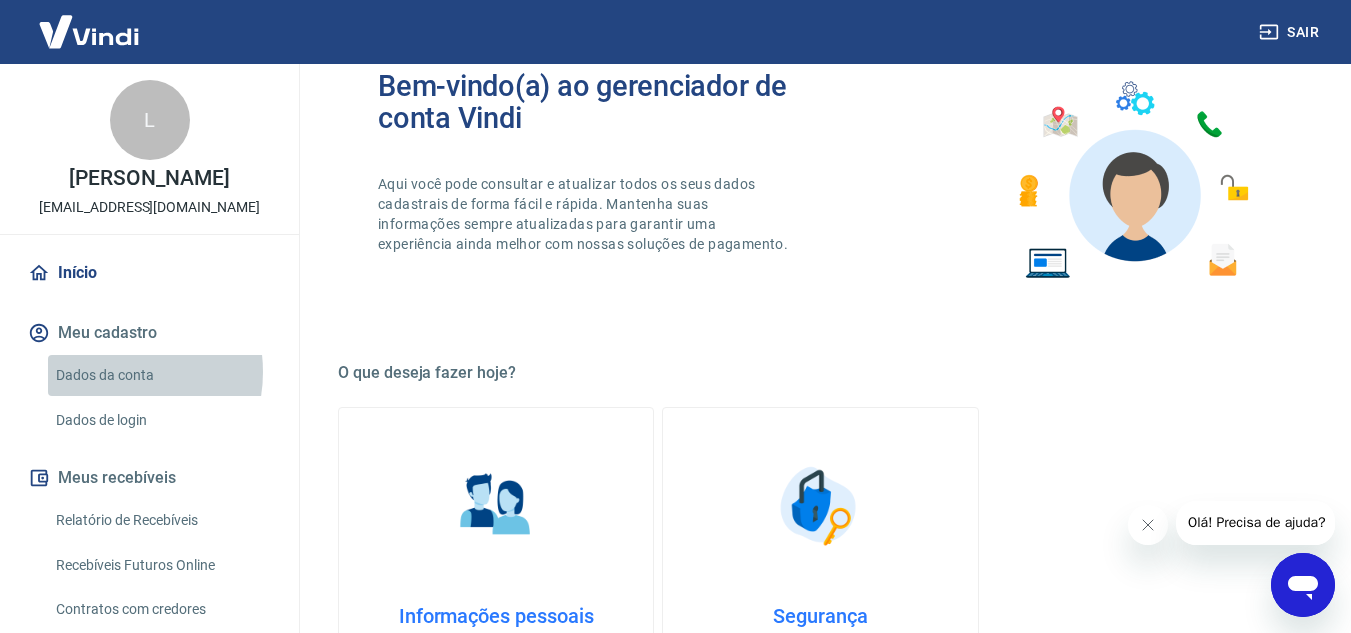 click on "Dados da conta" at bounding box center [161, 375] 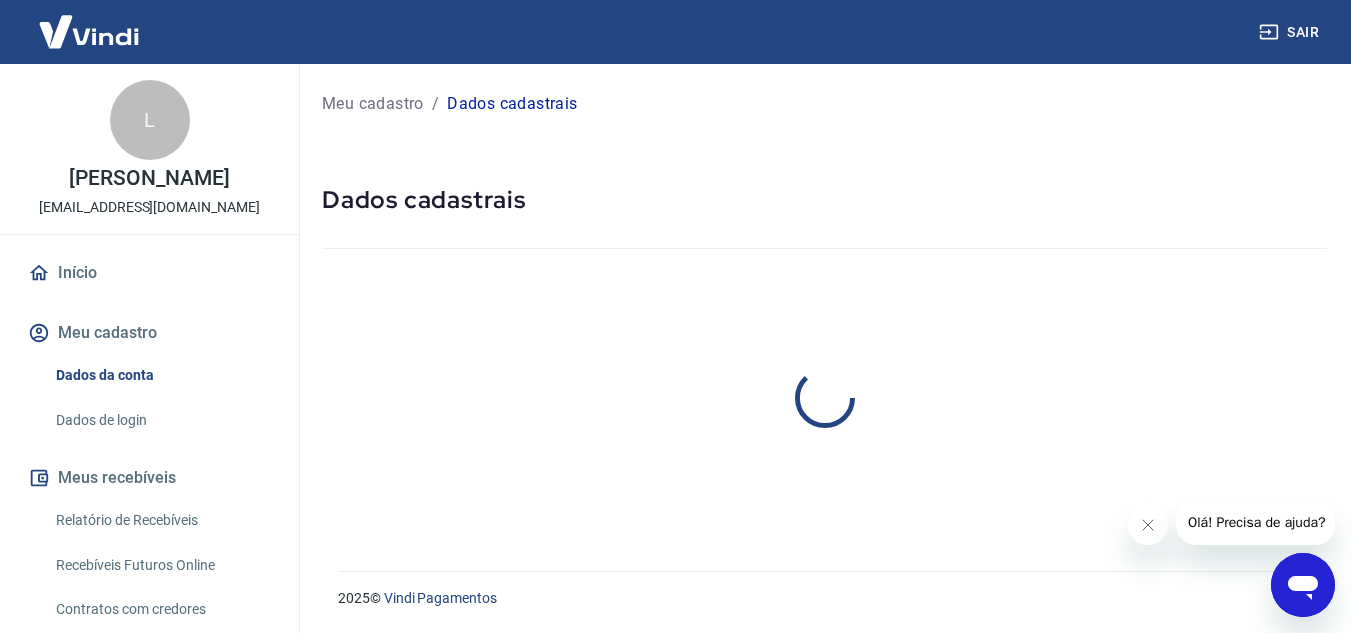 scroll, scrollTop: 0, scrollLeft: 0, axis: both 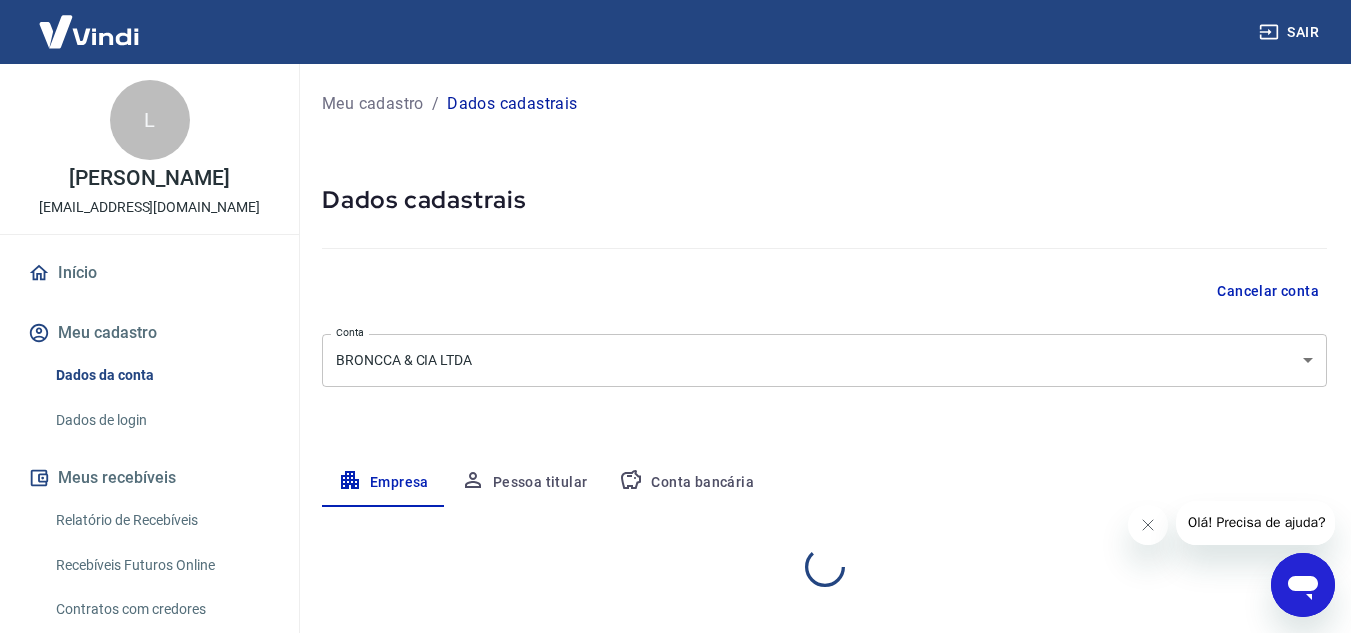 select on "PR" 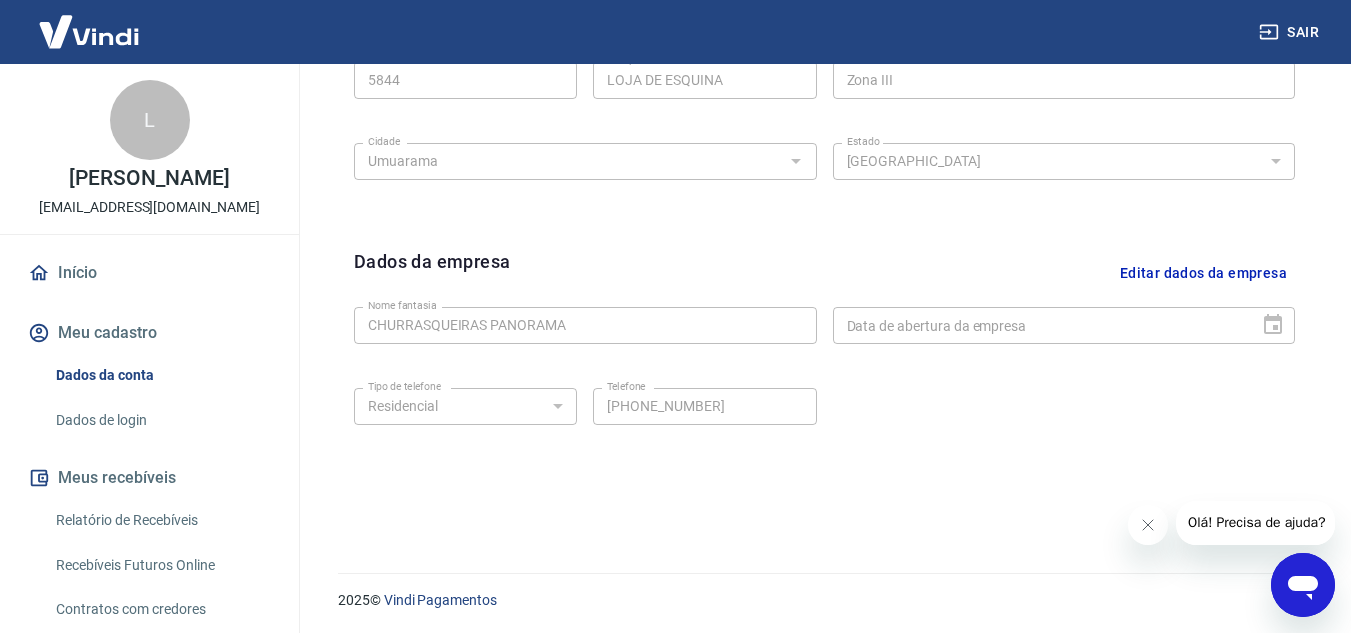 scroll, scrollTop: 809, scrollLeft: 0, axis: vertical 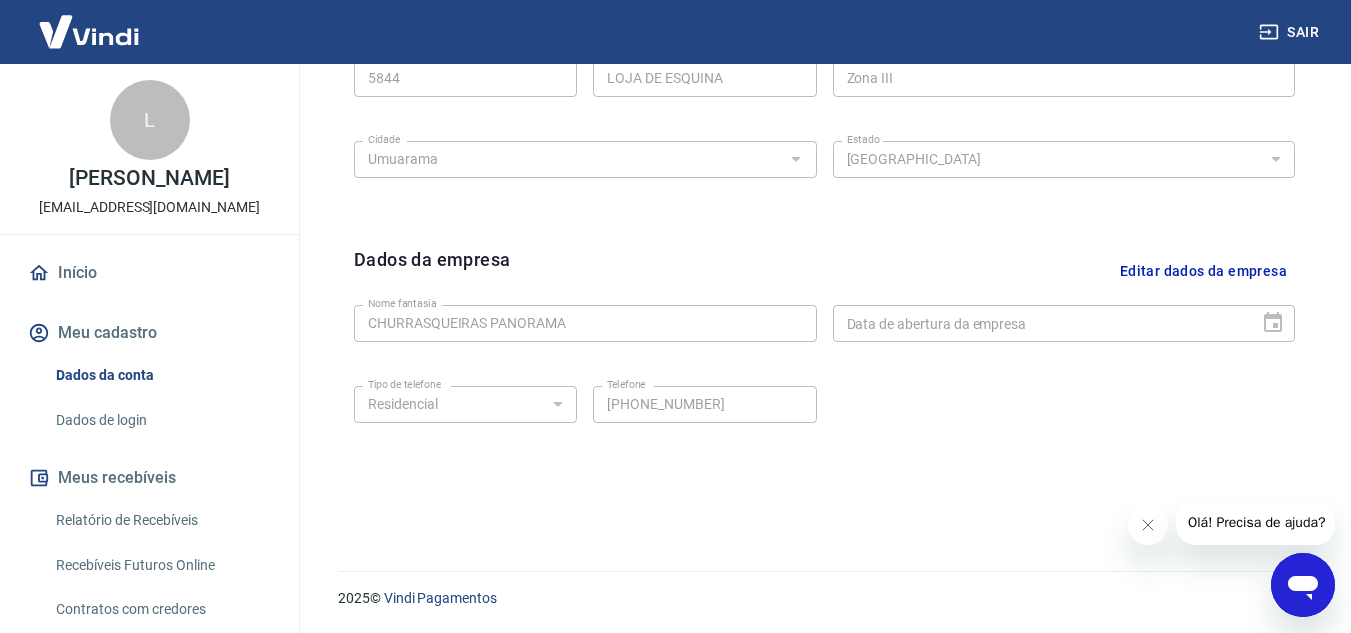 click on "L" at bounding box center (150, 120) 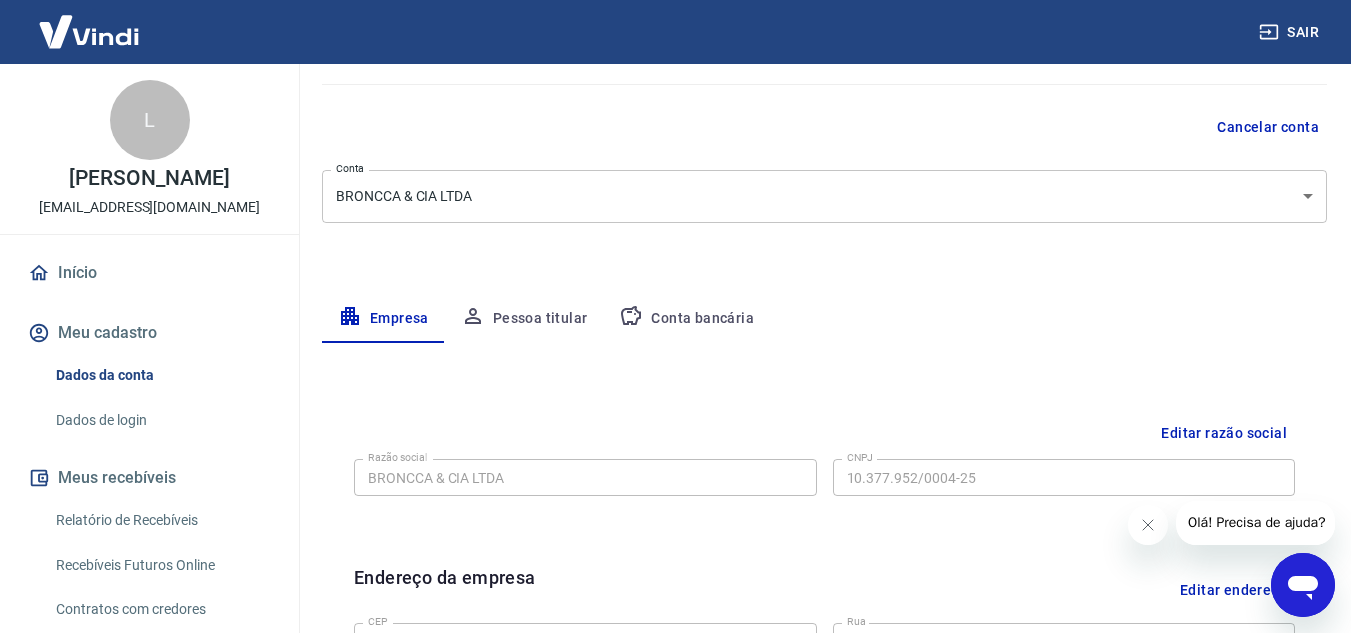 scroll, scrollTop: 0, scrollLeft: 0, axis: both 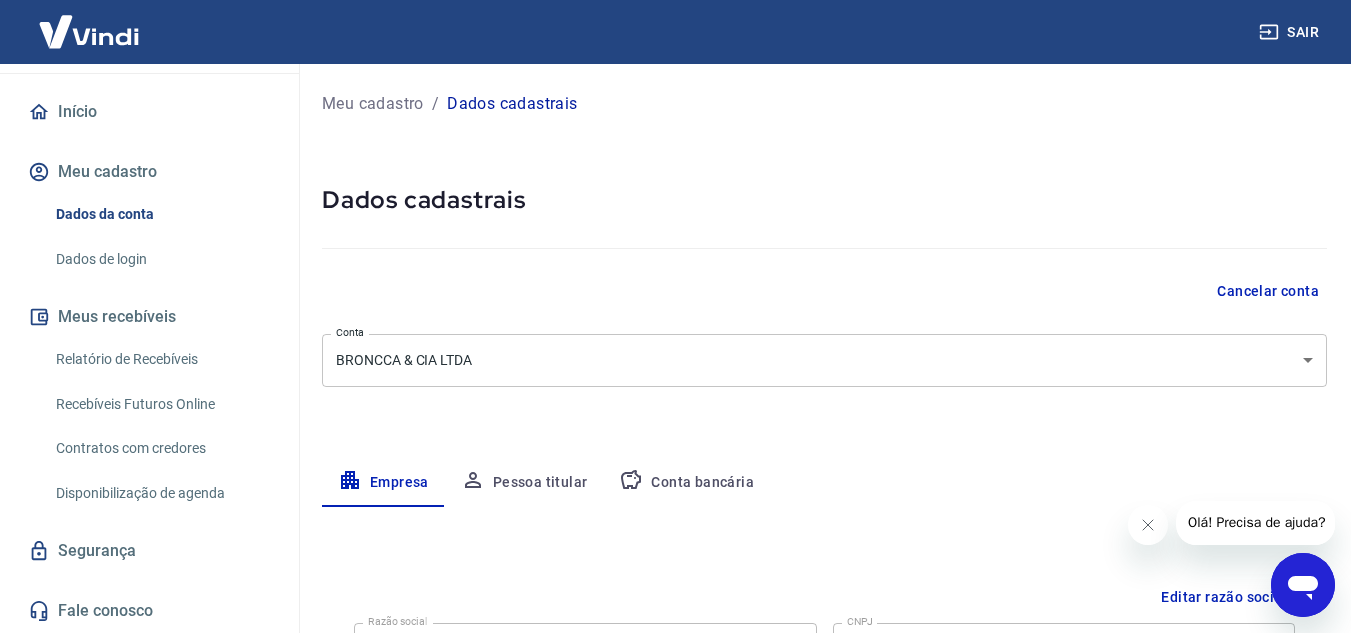 click on "Dados de login" at bounding box center [161, 259] 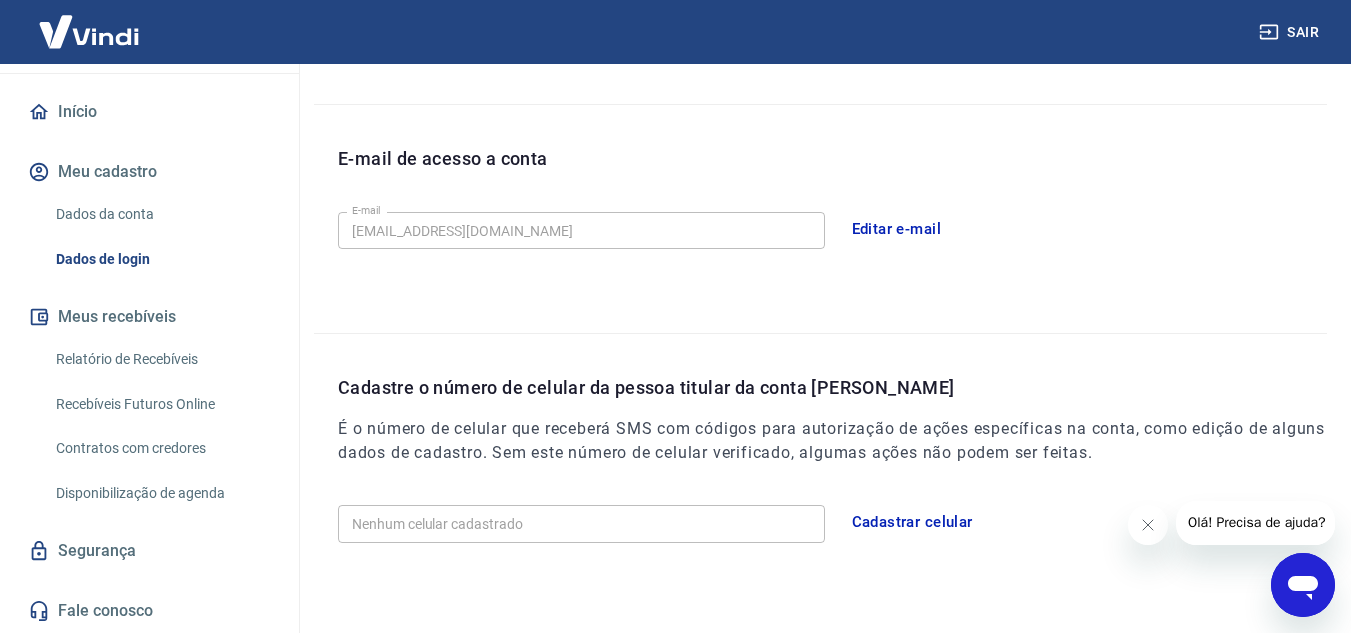 scroll, scrollTop: 580, scrollLeft: 0, axis: vertical 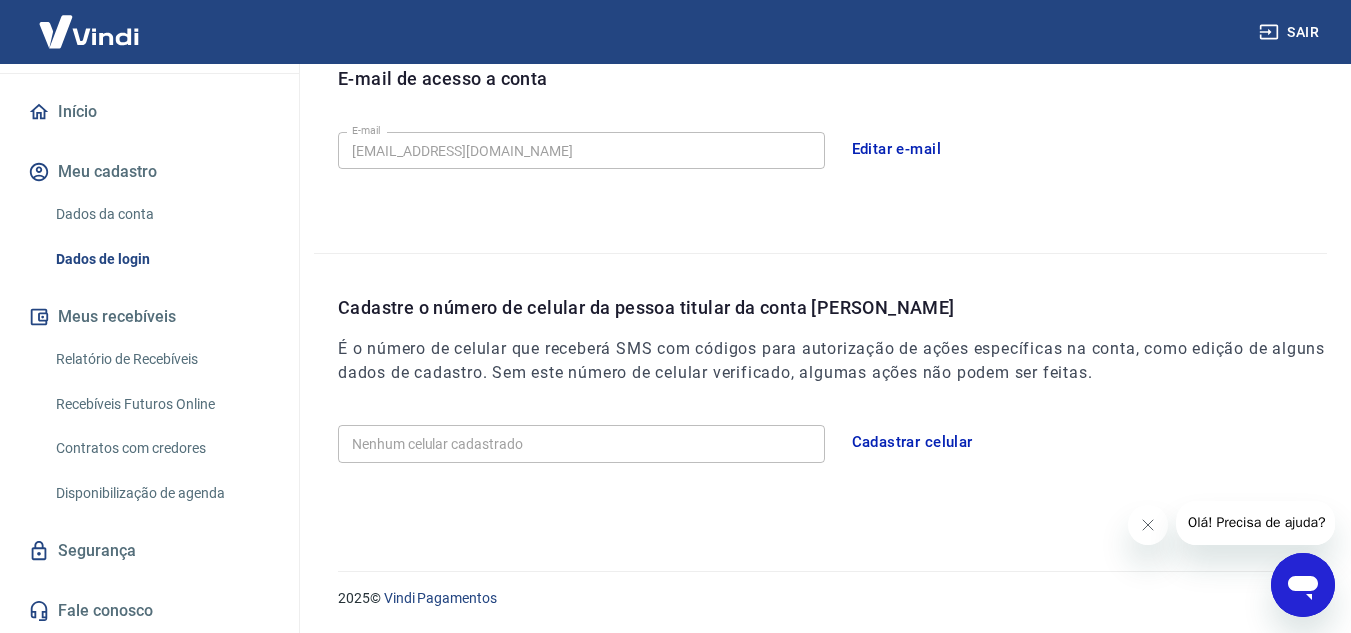 click on "Início Meu cadastro Dados da conta Dados de login Meus recebíveis Relatório de Recebíveis Recebíveis Futuros Online Contratos com credores Disponibilização de agenda Segurança Fale conosco" at bounding box center [149, 361] 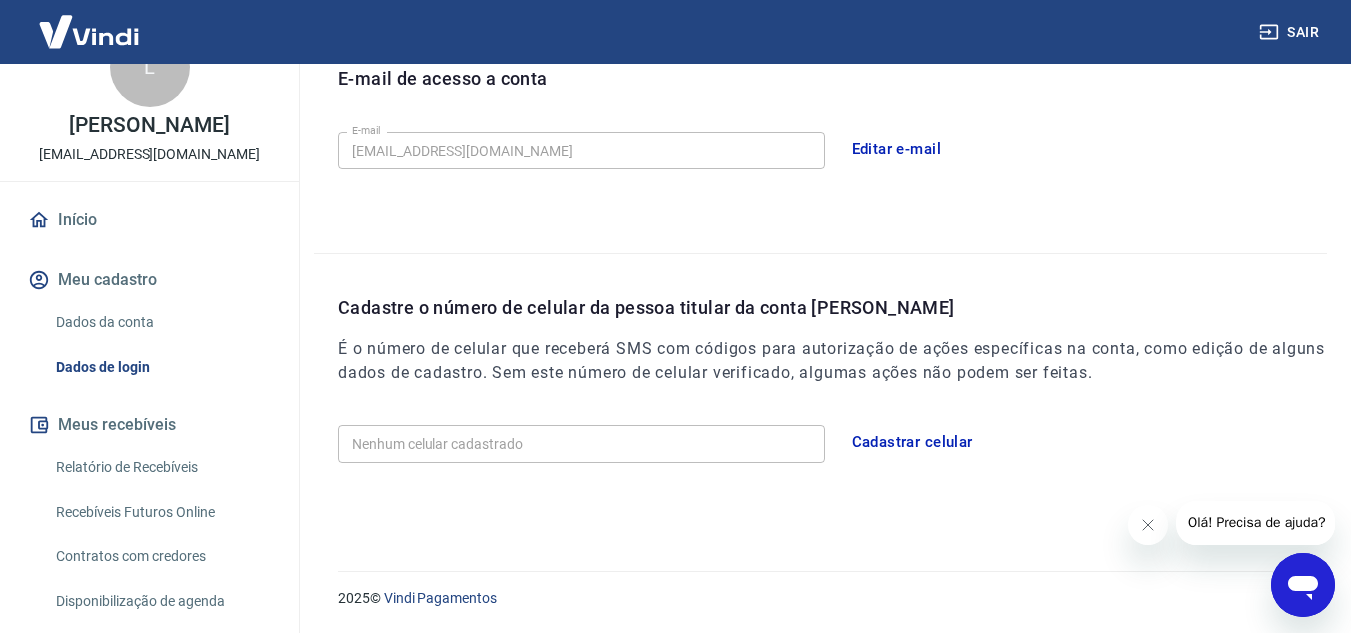scroll, scrollTop: 0, scrollLeft: 0, axis: both 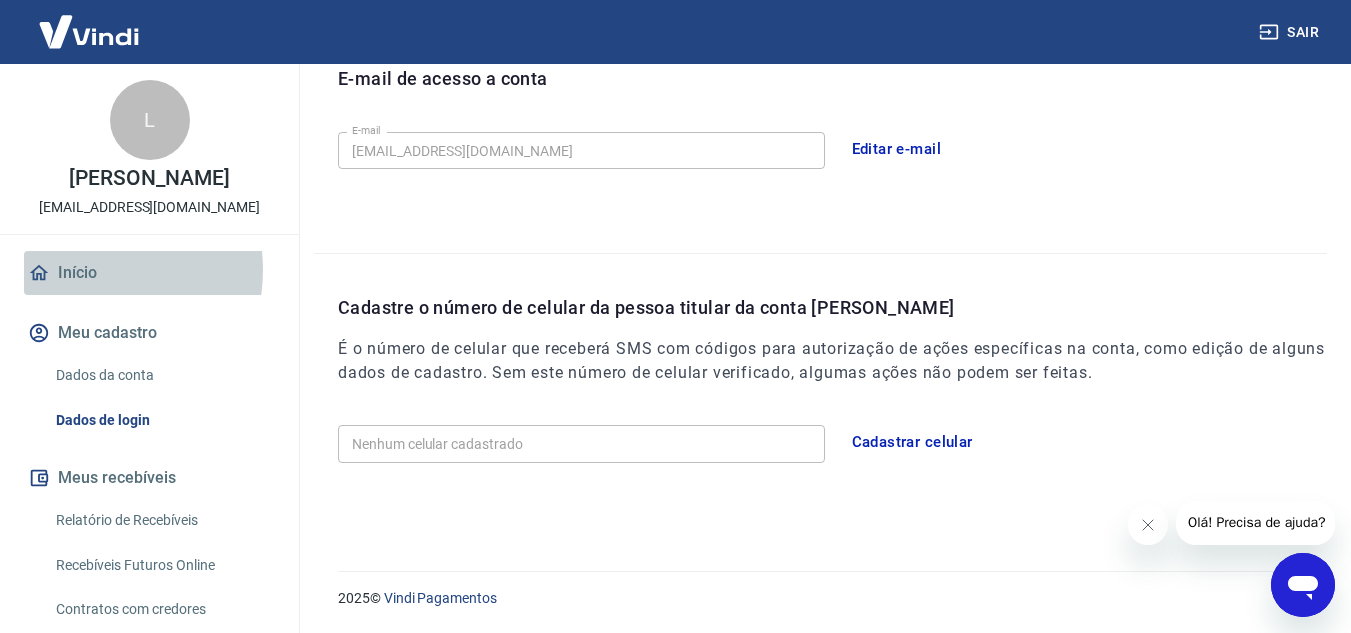 click on "Início" at bounding box center (149, 273) 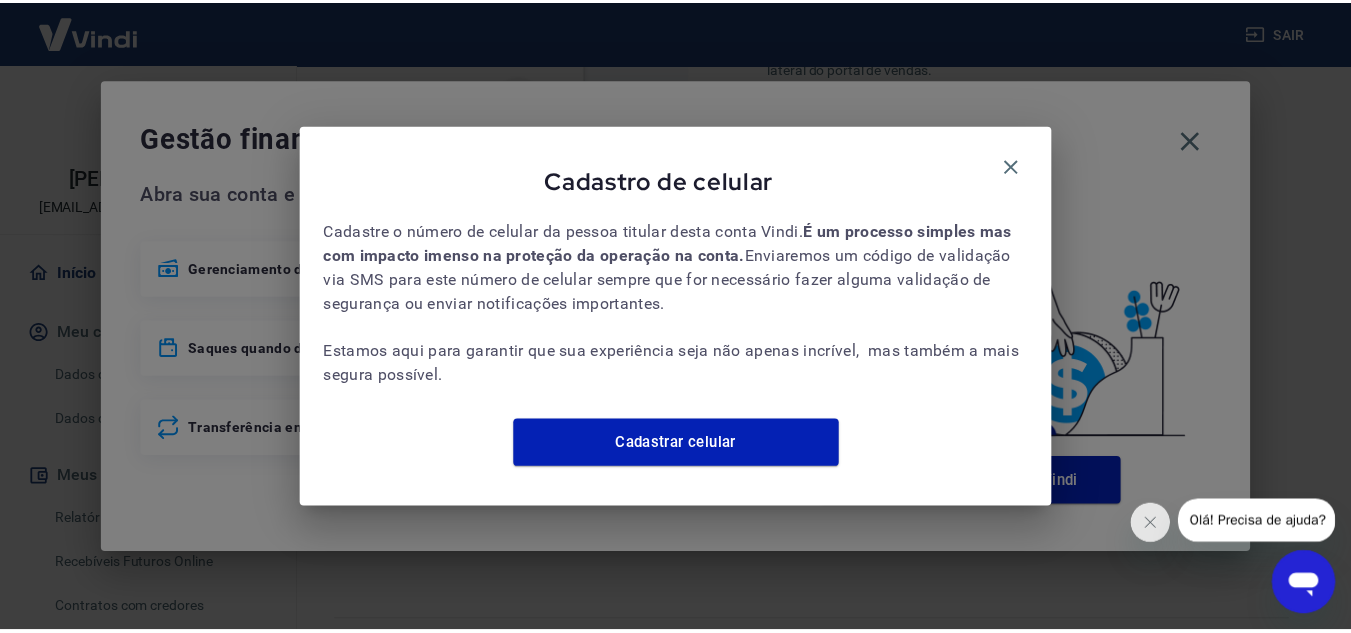 scroll, scrollTop: 1318, scrollLeft: 0, axis: vertical 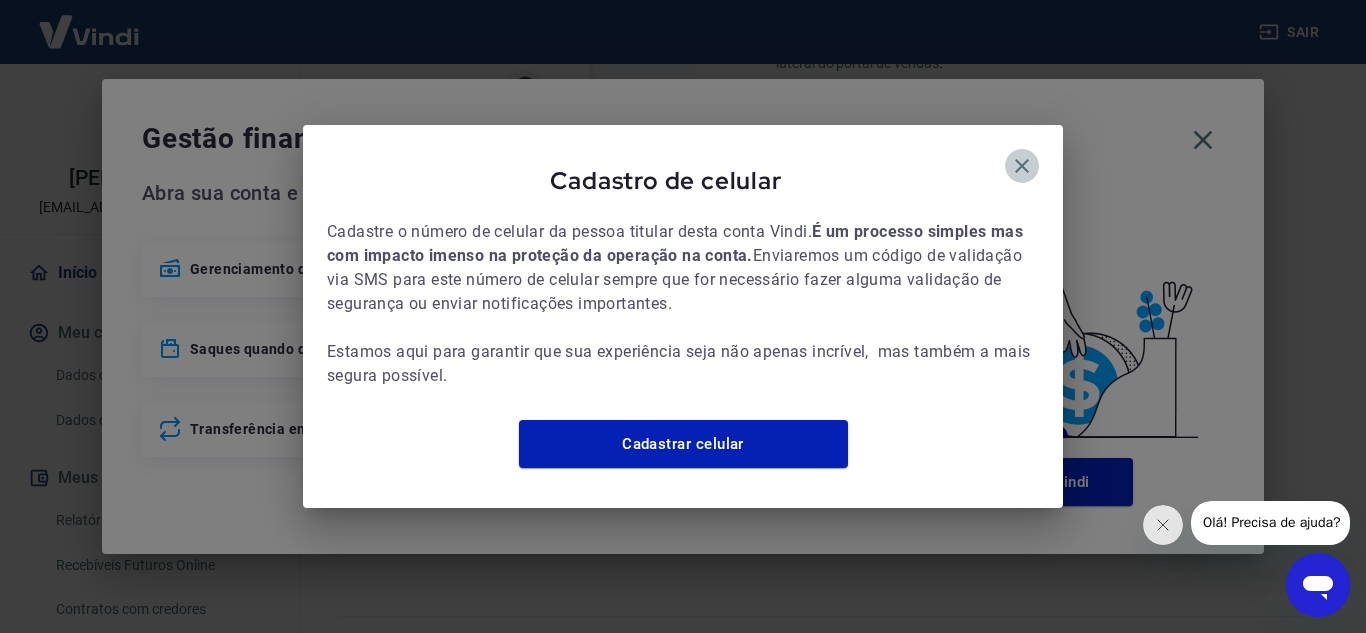 click 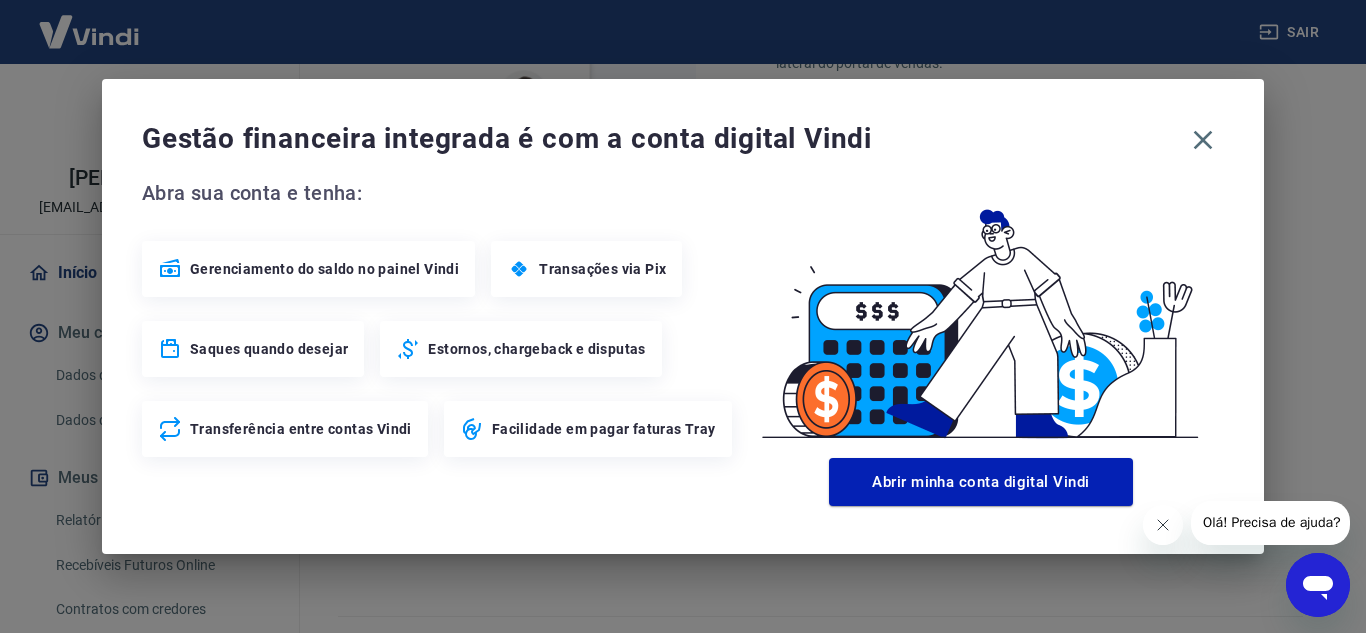 click 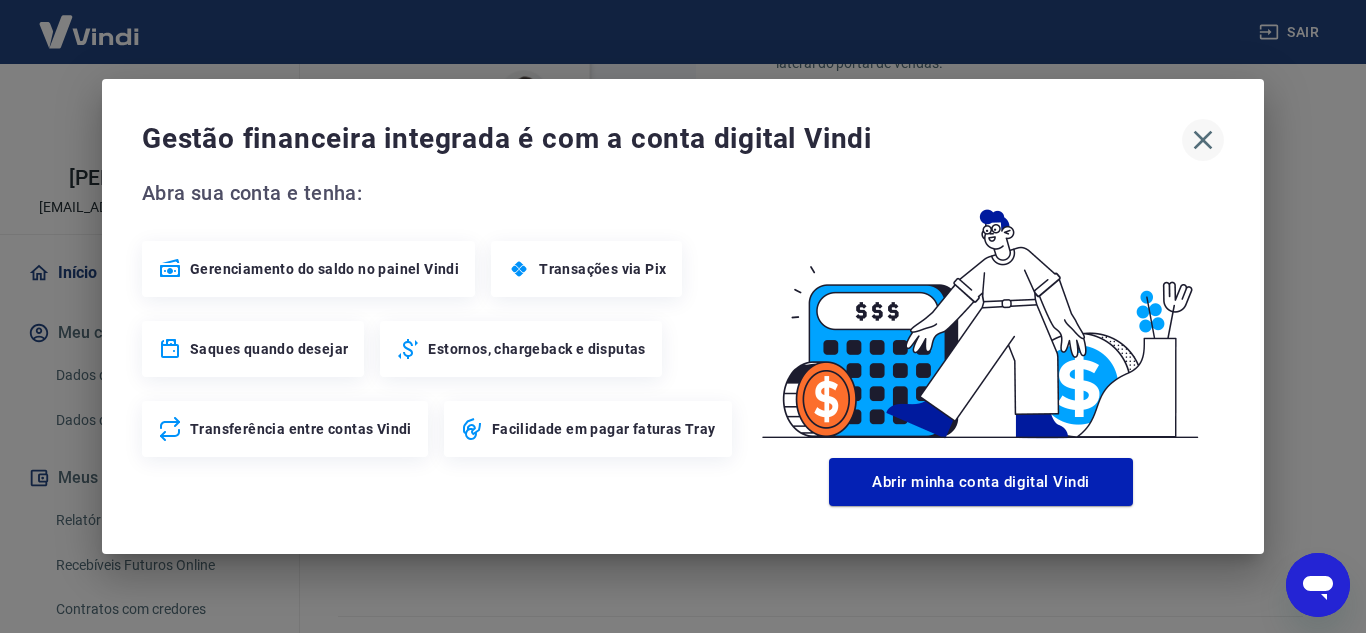 click 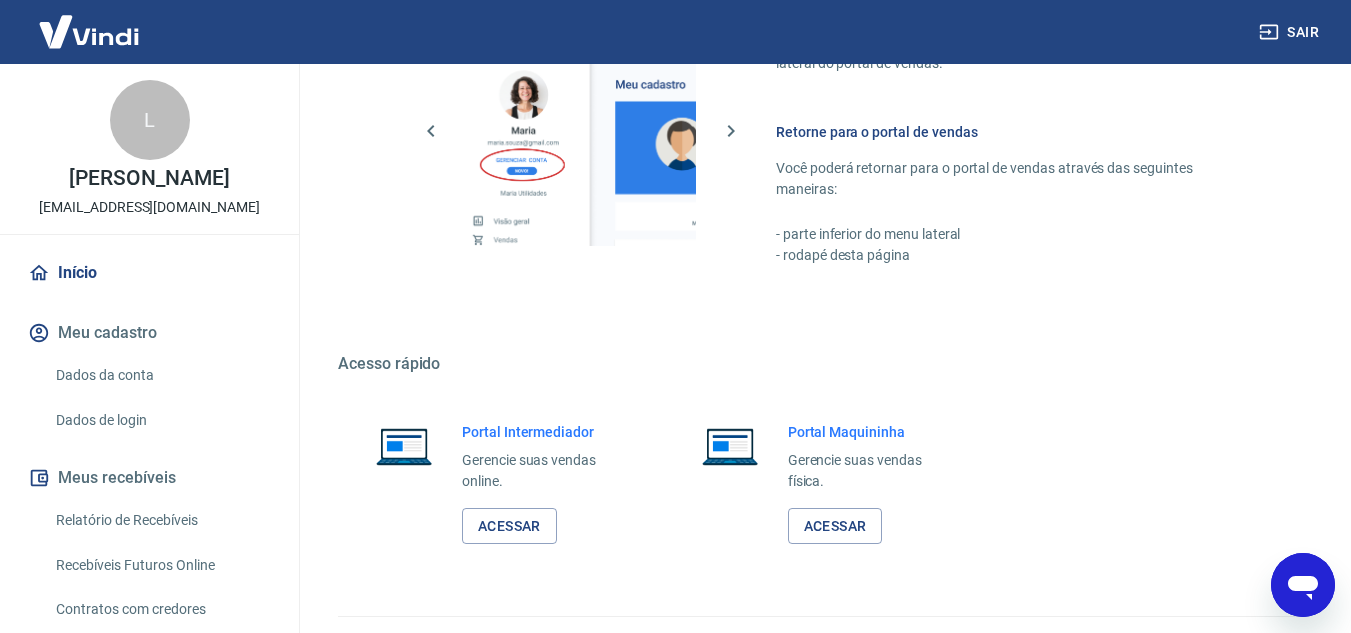 scroll, scrollTop: 1363, scrollLeft: 0, axis: vertical 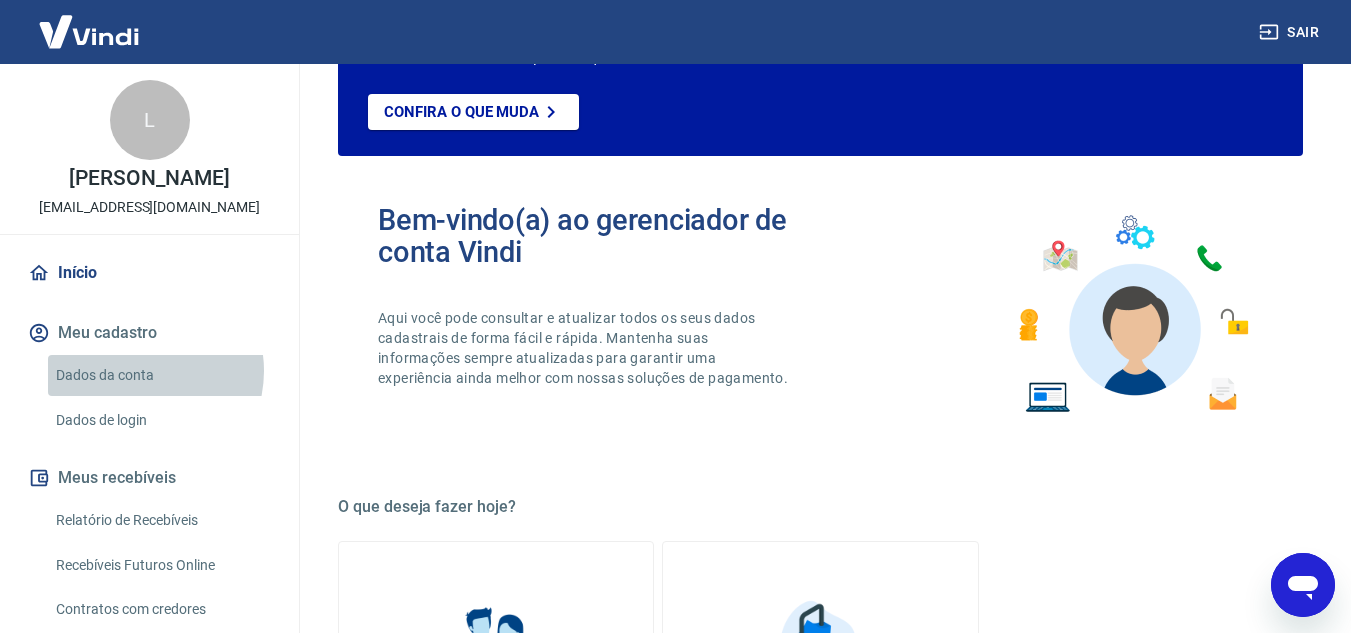 click on "Dados da conta" at bounding box center [161, 375] 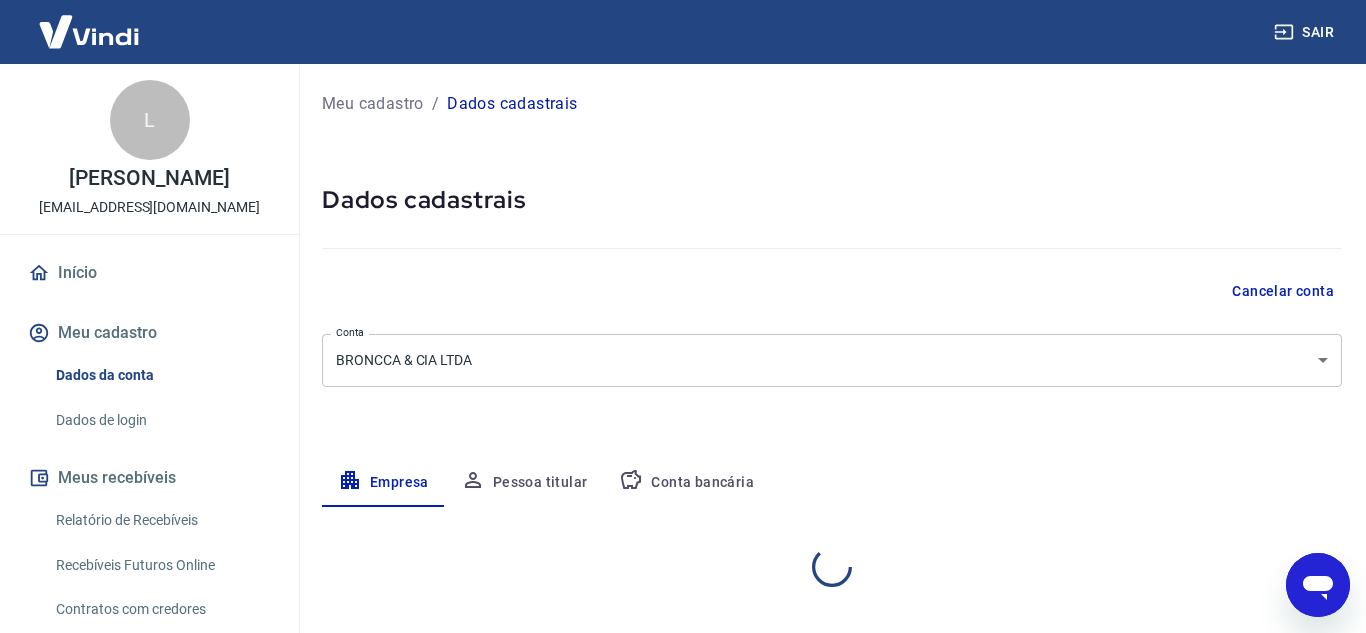 select on "PR" 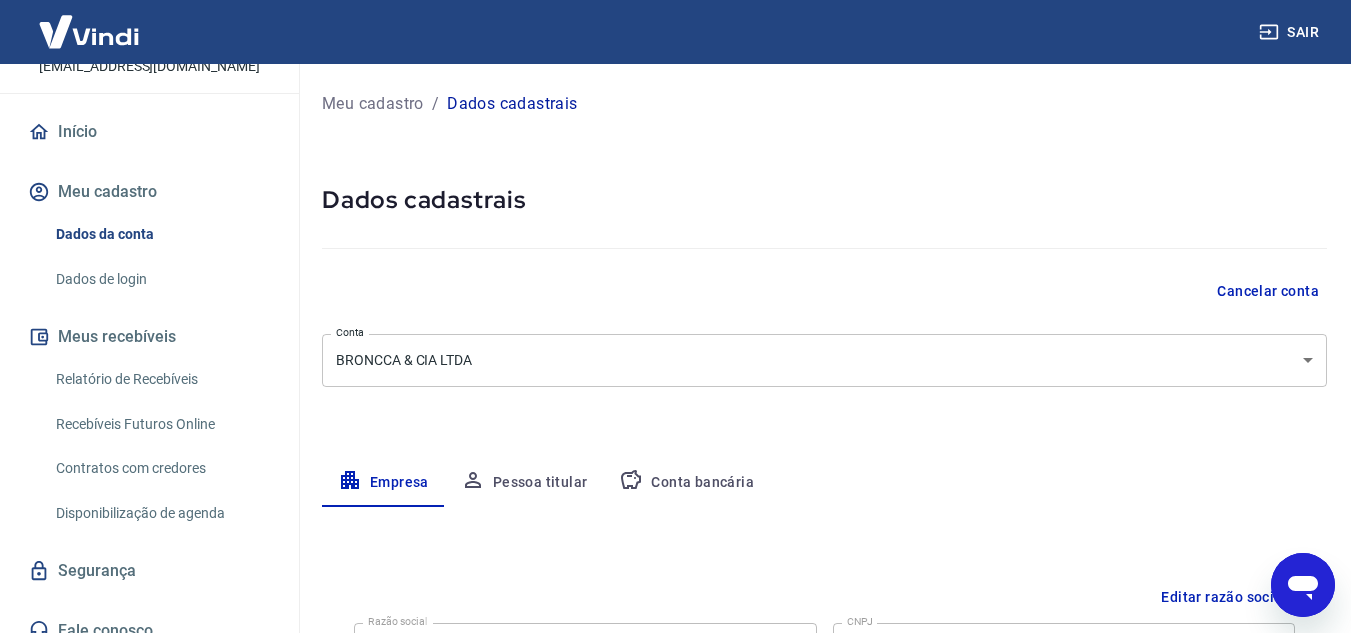 scroll, scrollTop: 161, scrollLeft: 0, axis: vertical 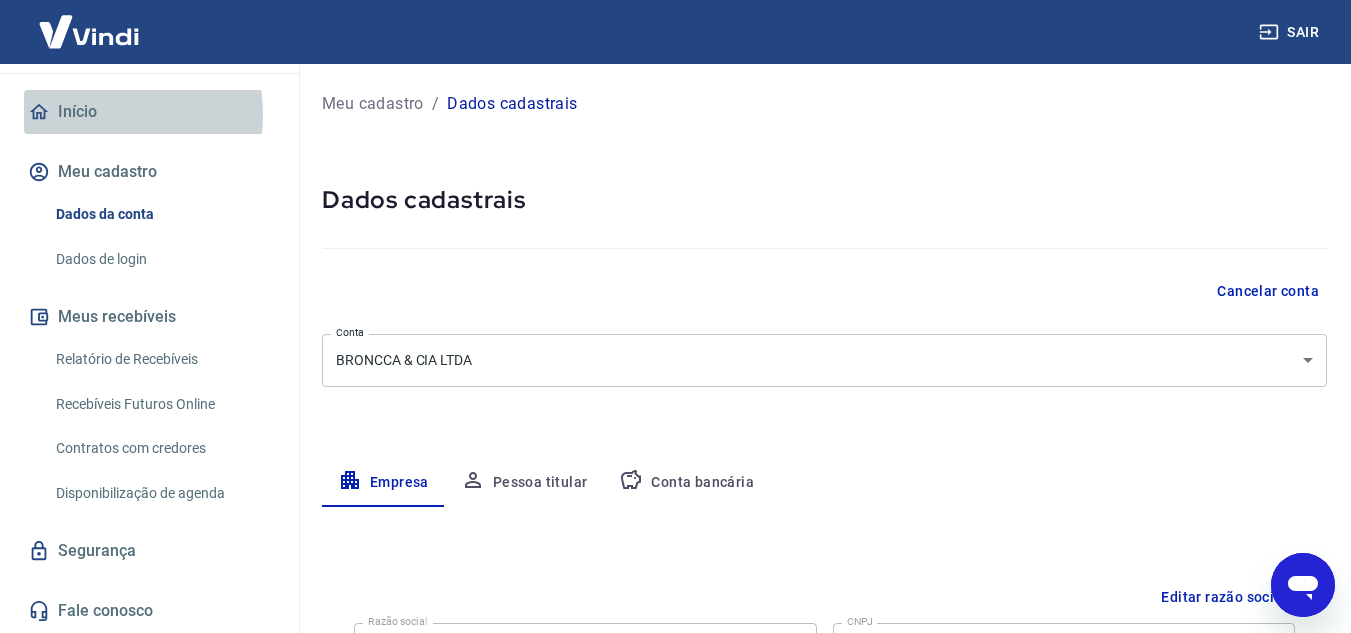 click on "Início" at bounding box center (149, 112) 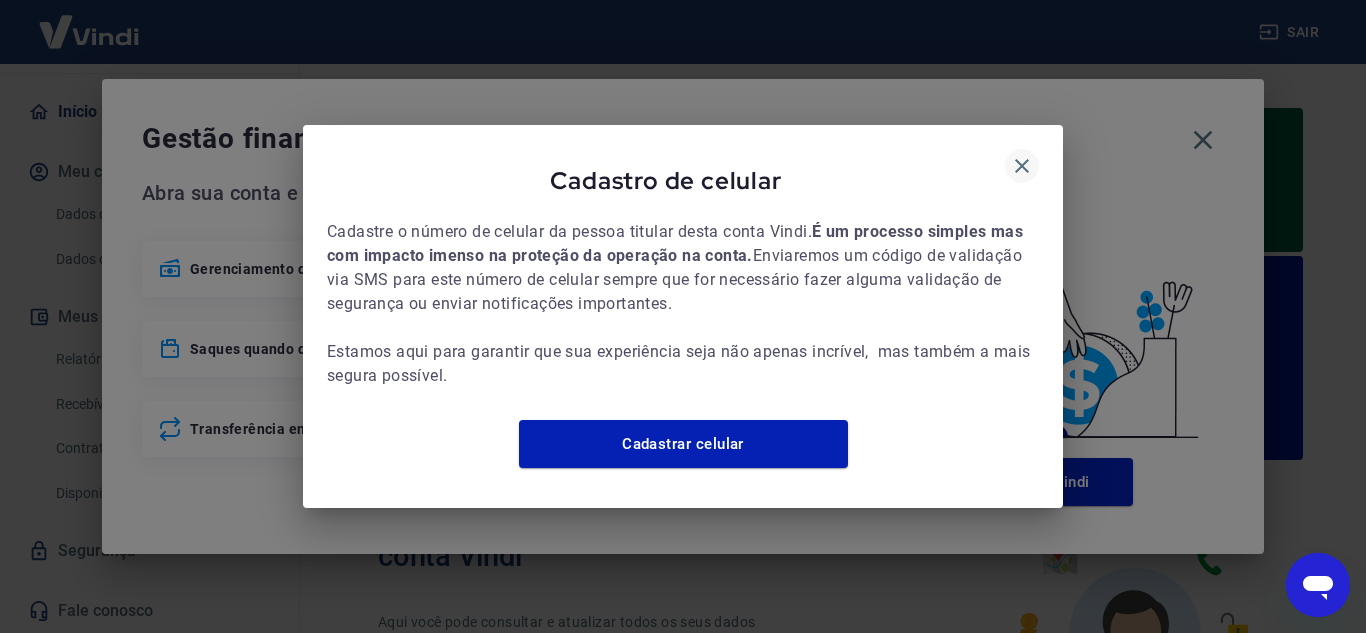 click 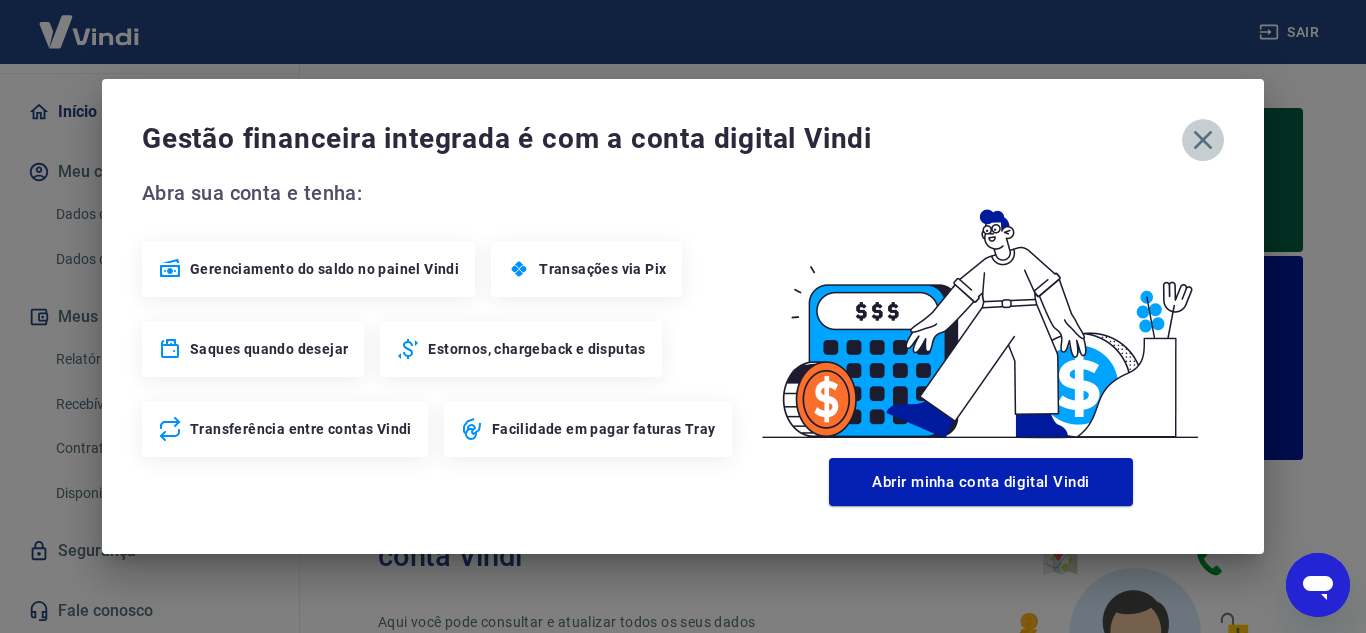 click 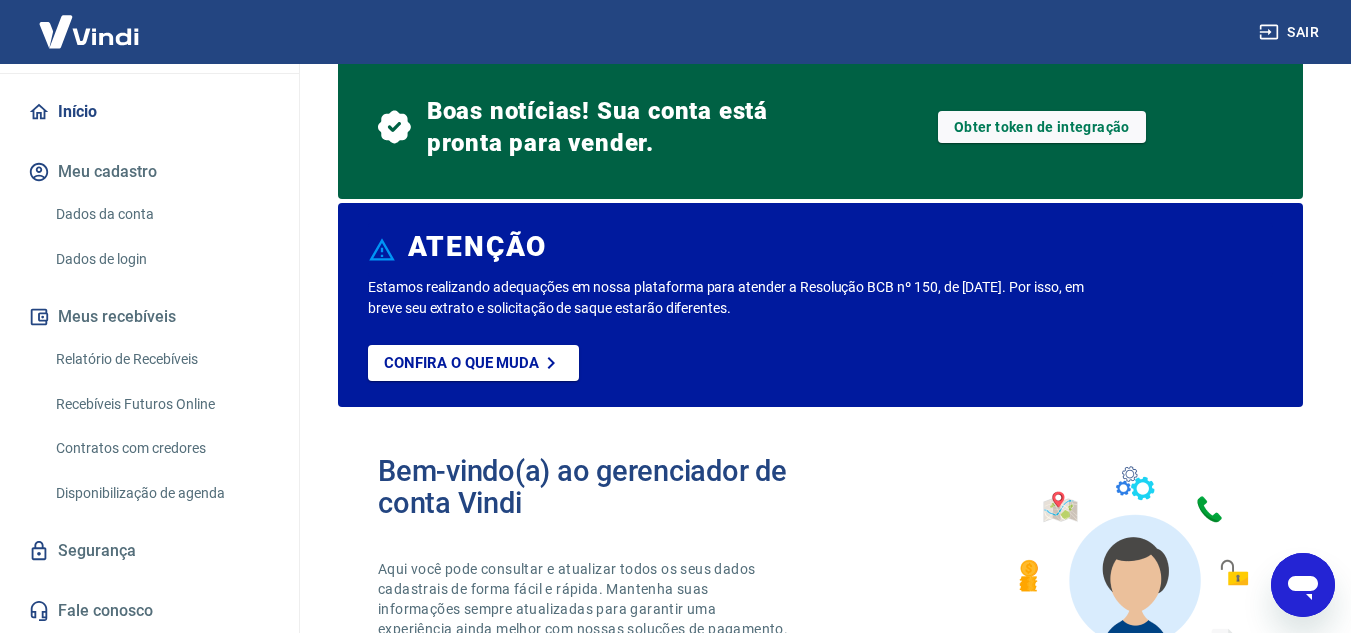 scroll, scrollTop: 57, scrollLeft: 0, axis: vertical 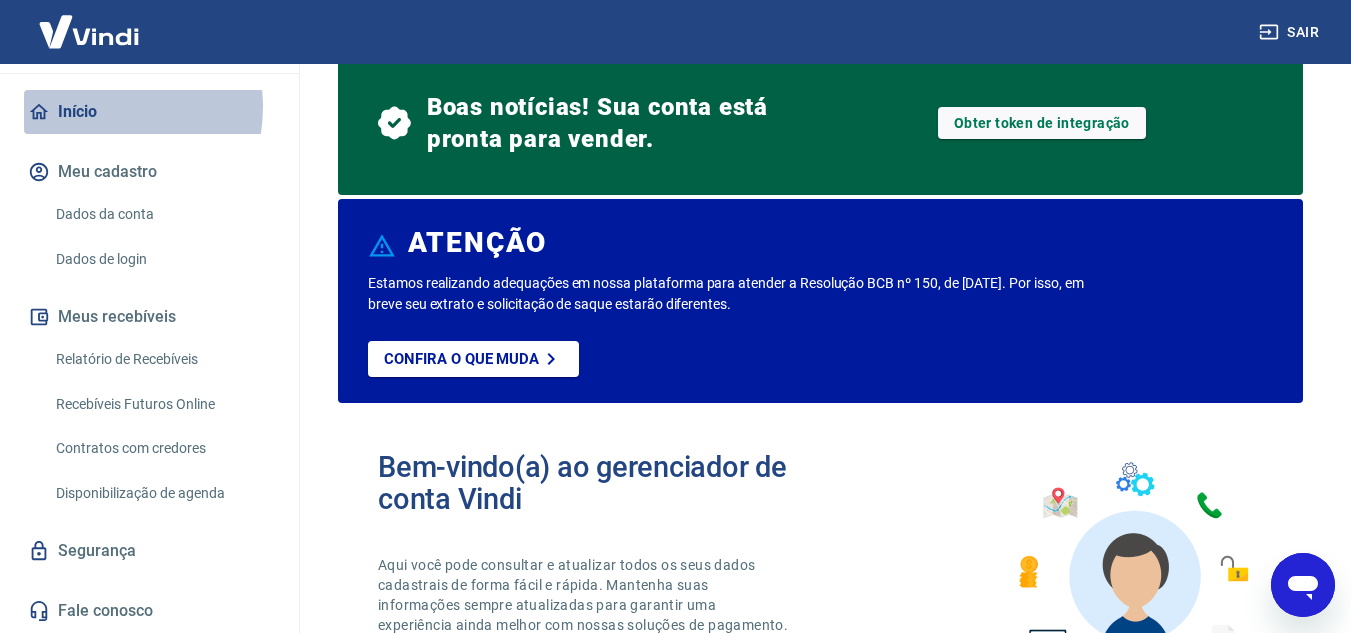 click on "Início" at bounding box center (149, 112) 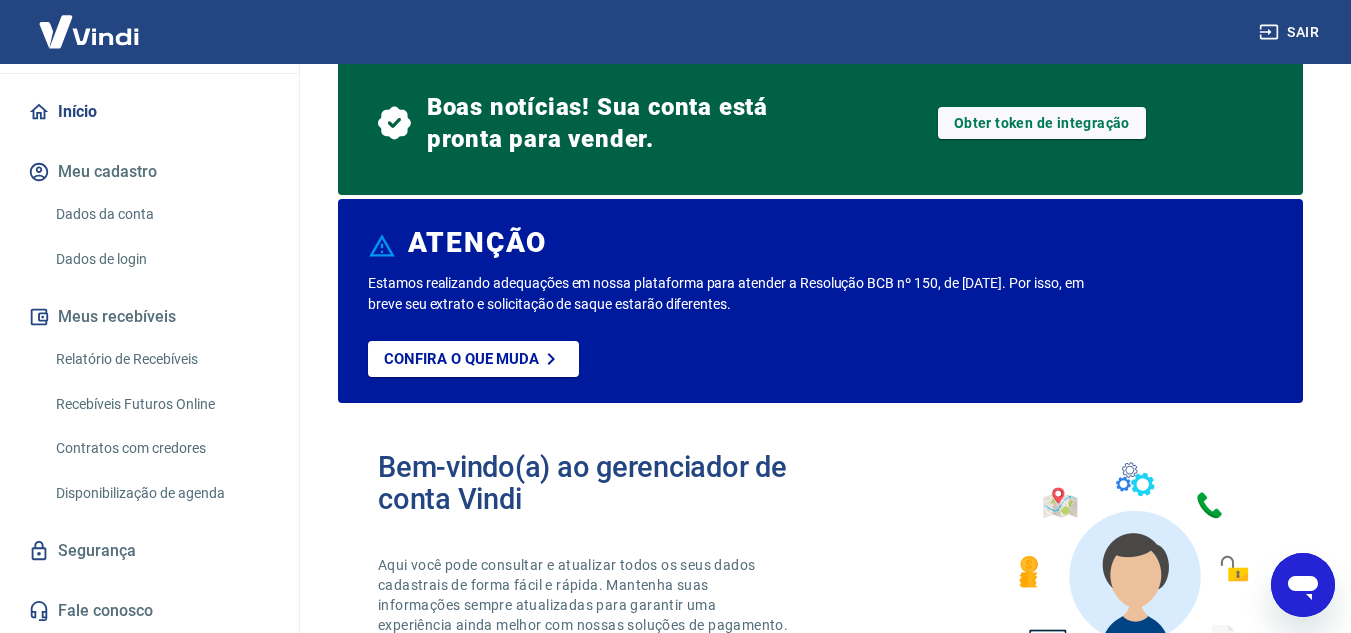 click on "Dados da conta" at bounding box center [161, 214] 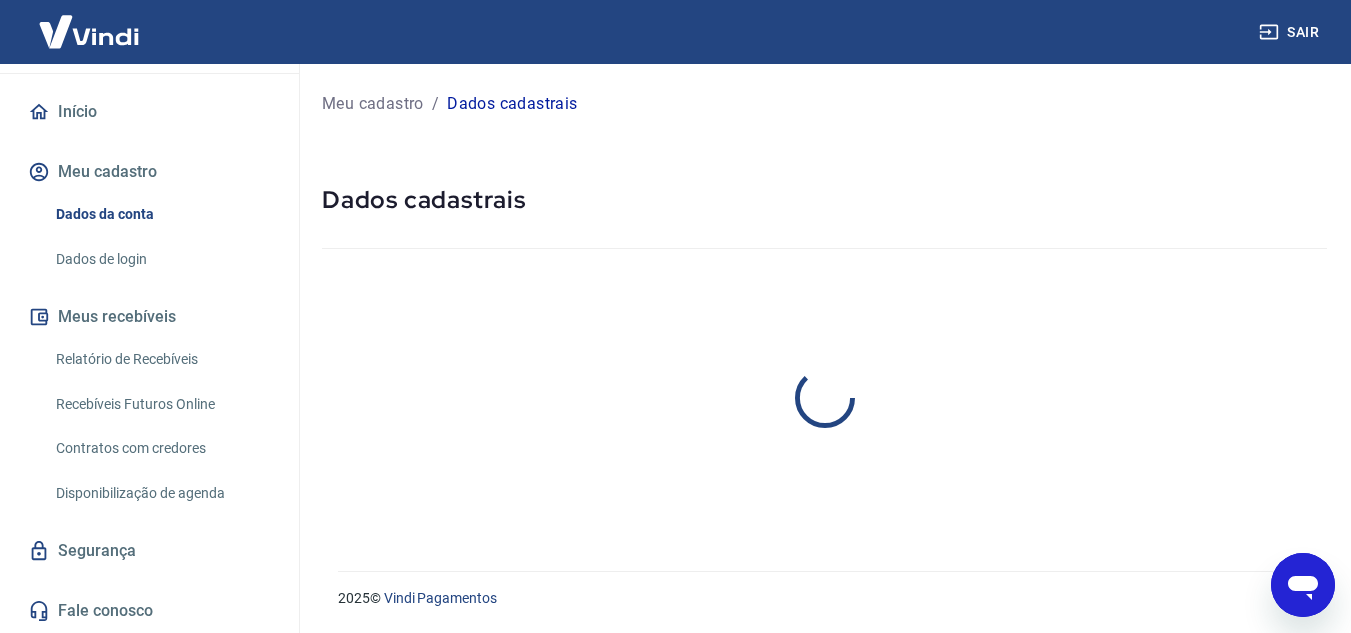 scroll, scrollTop: 0, scrollLeft: 0, axis: both 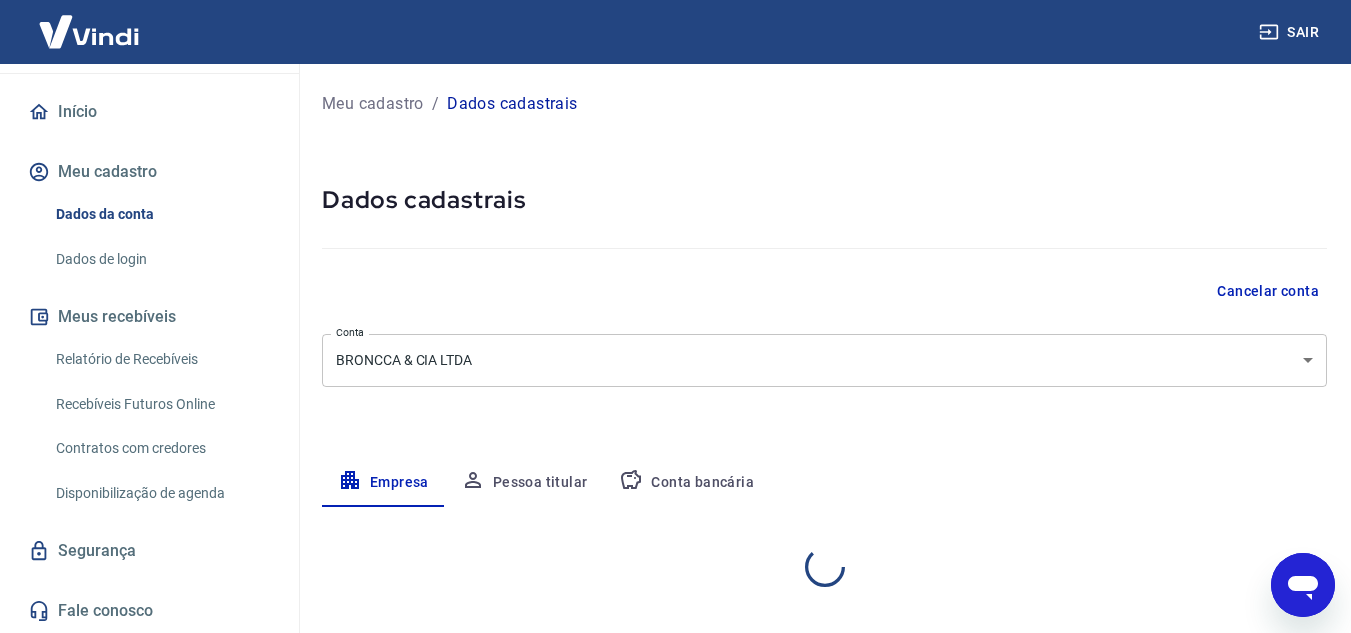 select on "PR" 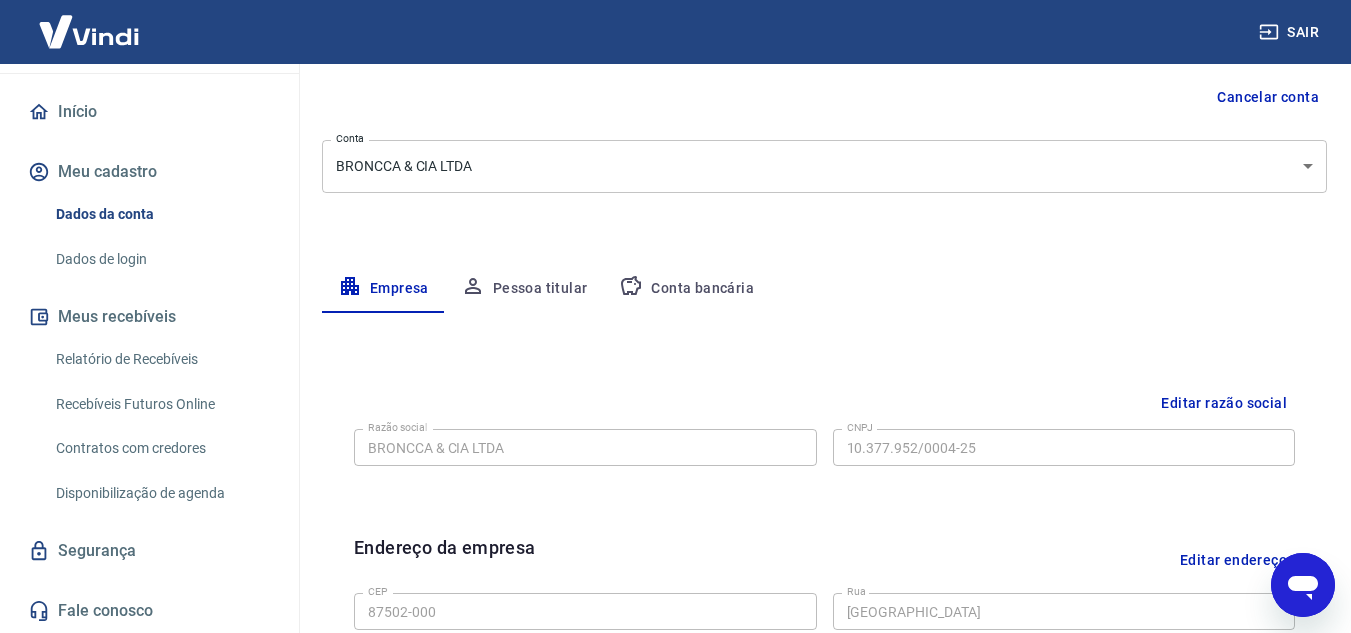 scroll, scrollTop: 0, scrollLeft: 0, axis: both 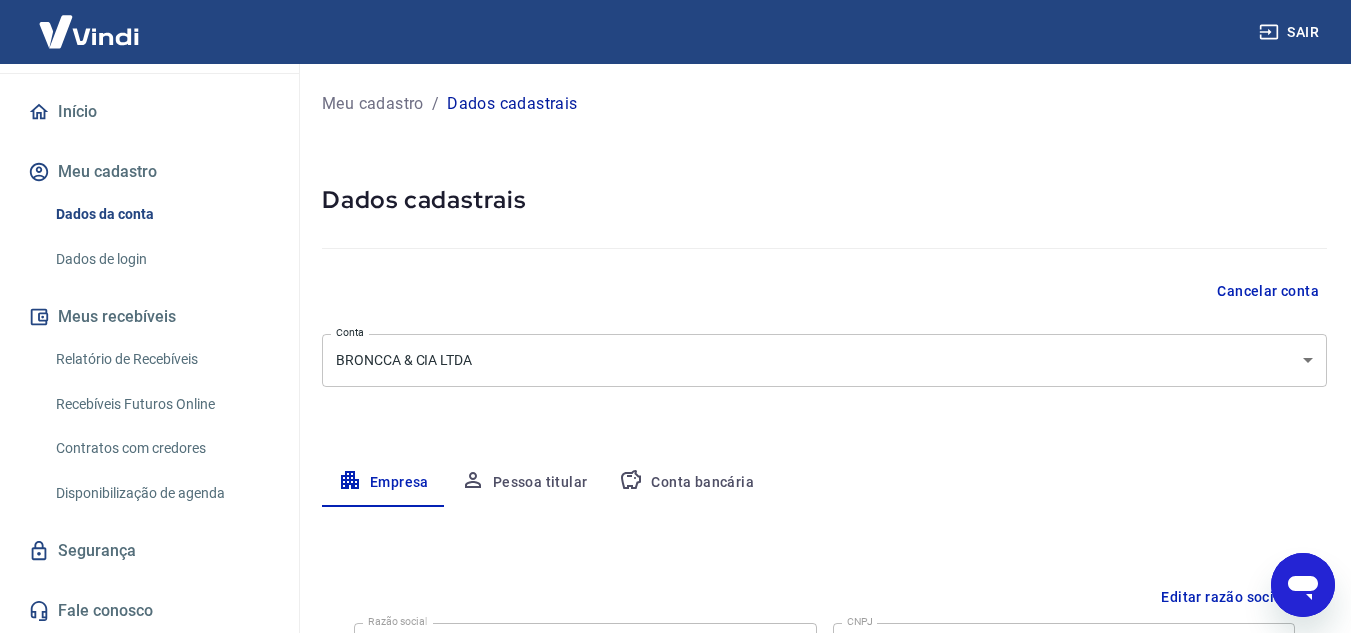 click on "Conta bancária" at bounding box center (686, 483) 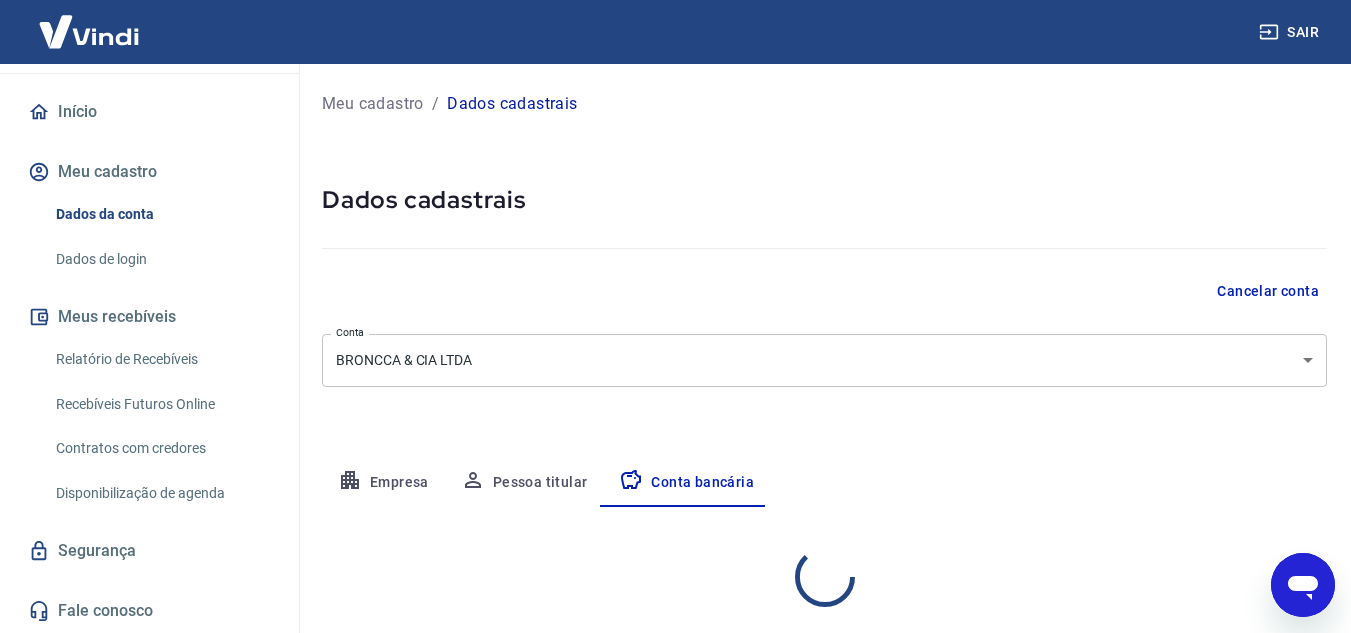 select on "1" 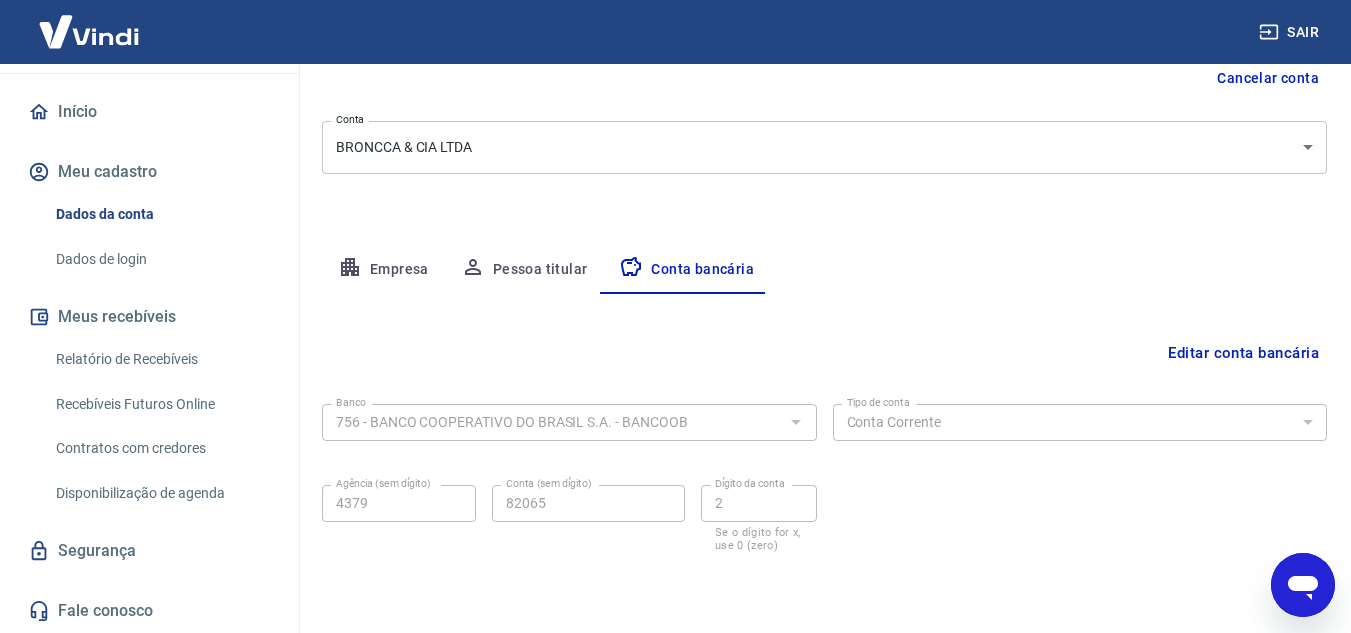 scroll, scrollTop: 178, scrollLeft: 0, axis: vertical 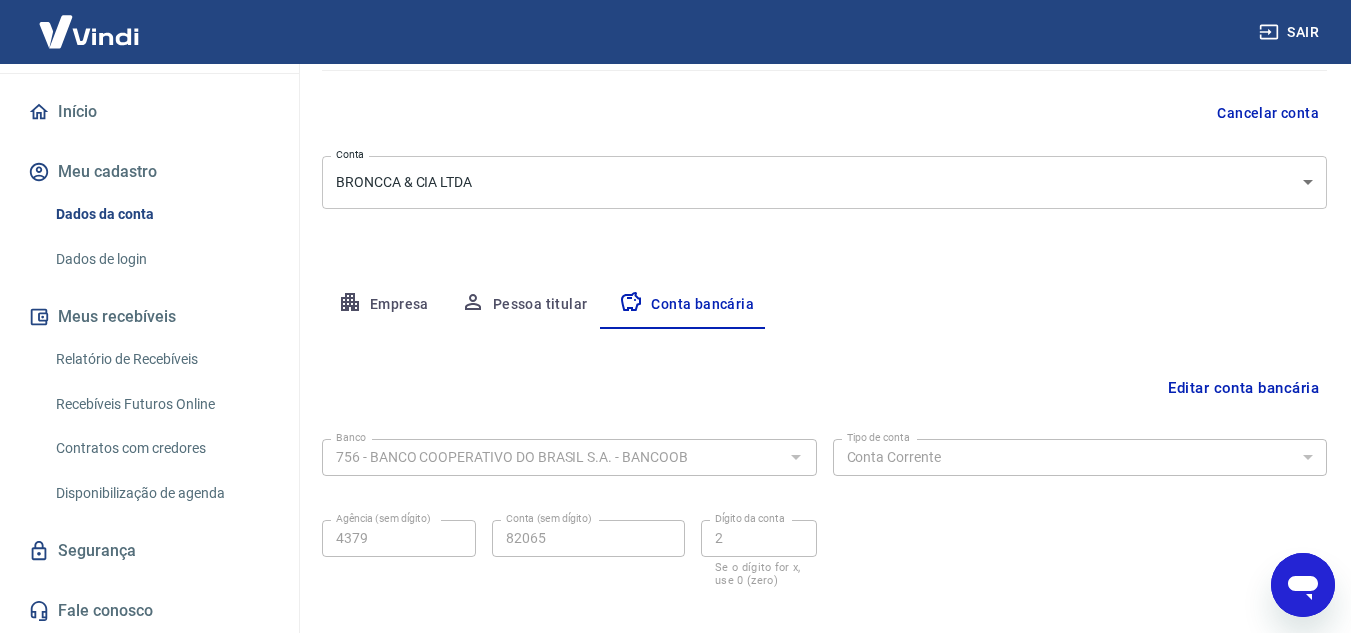 click on "Pessoa titular" at bounding box center [524, 305] 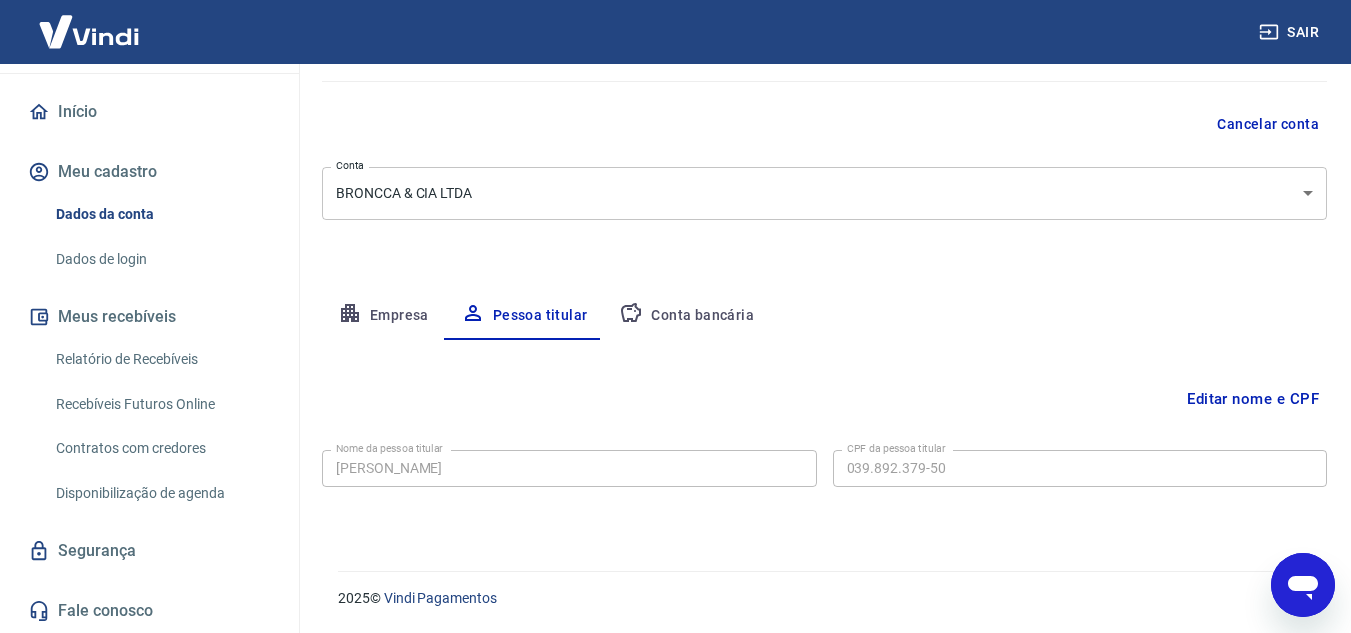 scroll, scrollTop: 67, scrollLeft: 0, axis: vertical 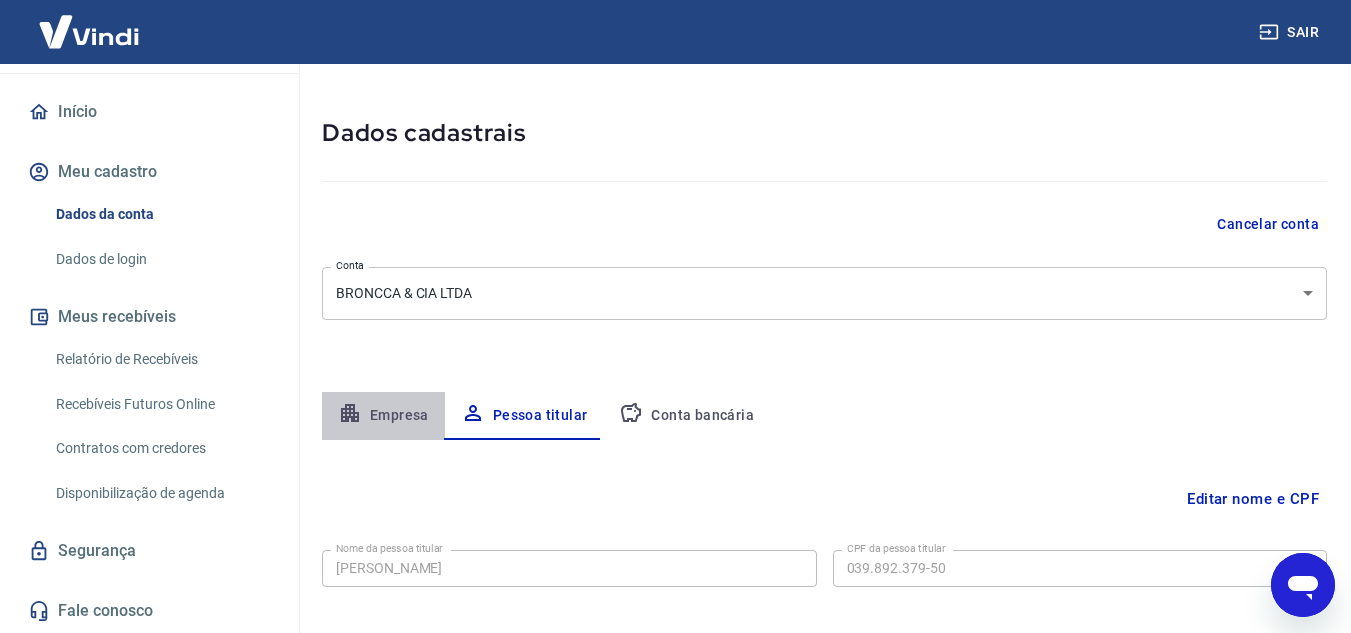 click on "Empresa" at bounding box center (383, 416) 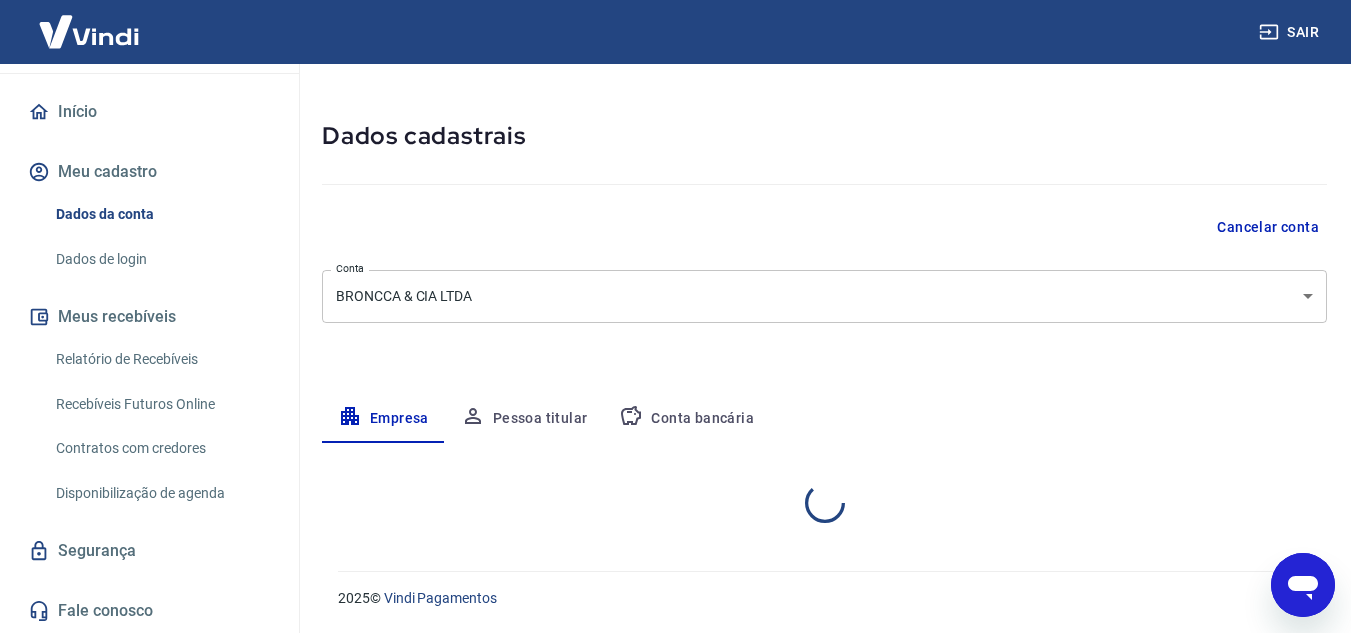 select on "PR" 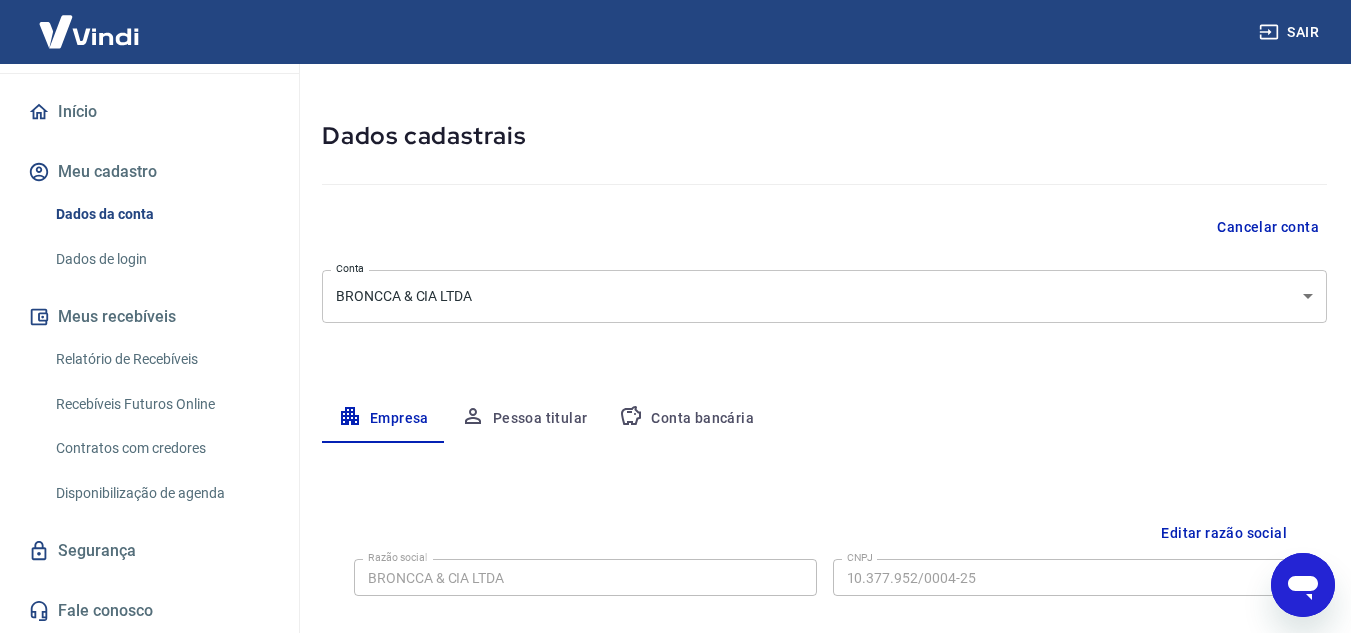 scroll, scrollTop: 67, scrollLeft: 0, axis: vertical 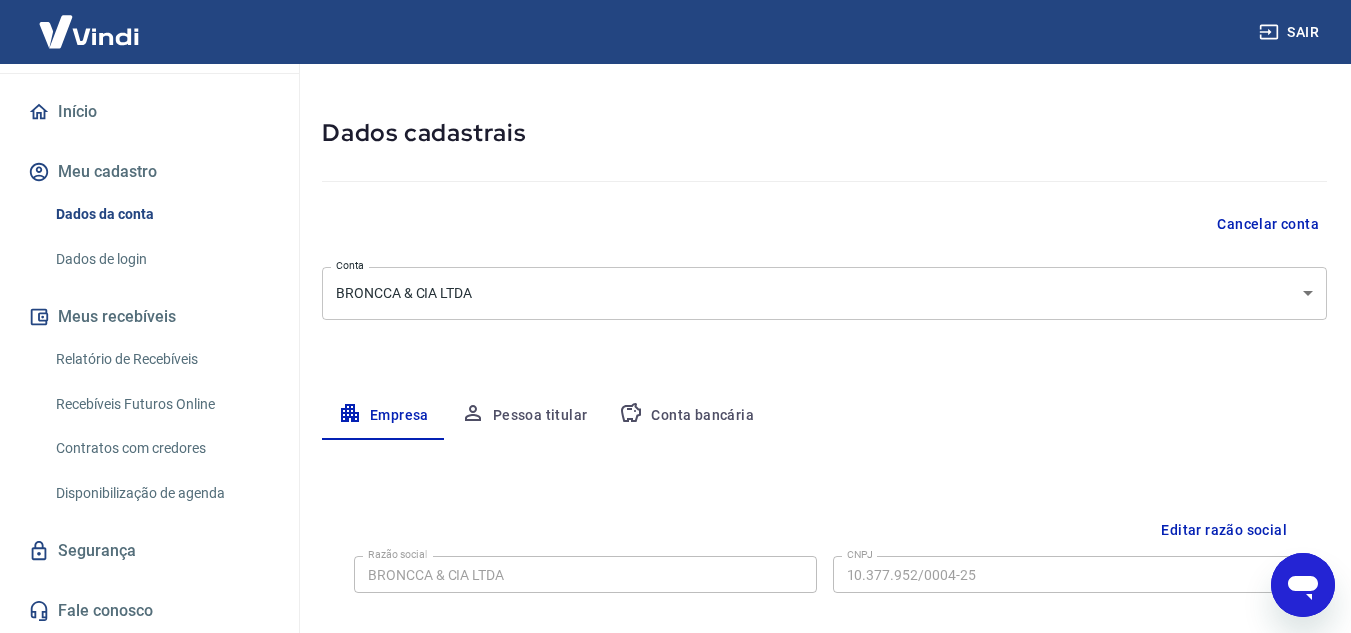 click on "Pessoa titular" at bounding box center [524, 416] 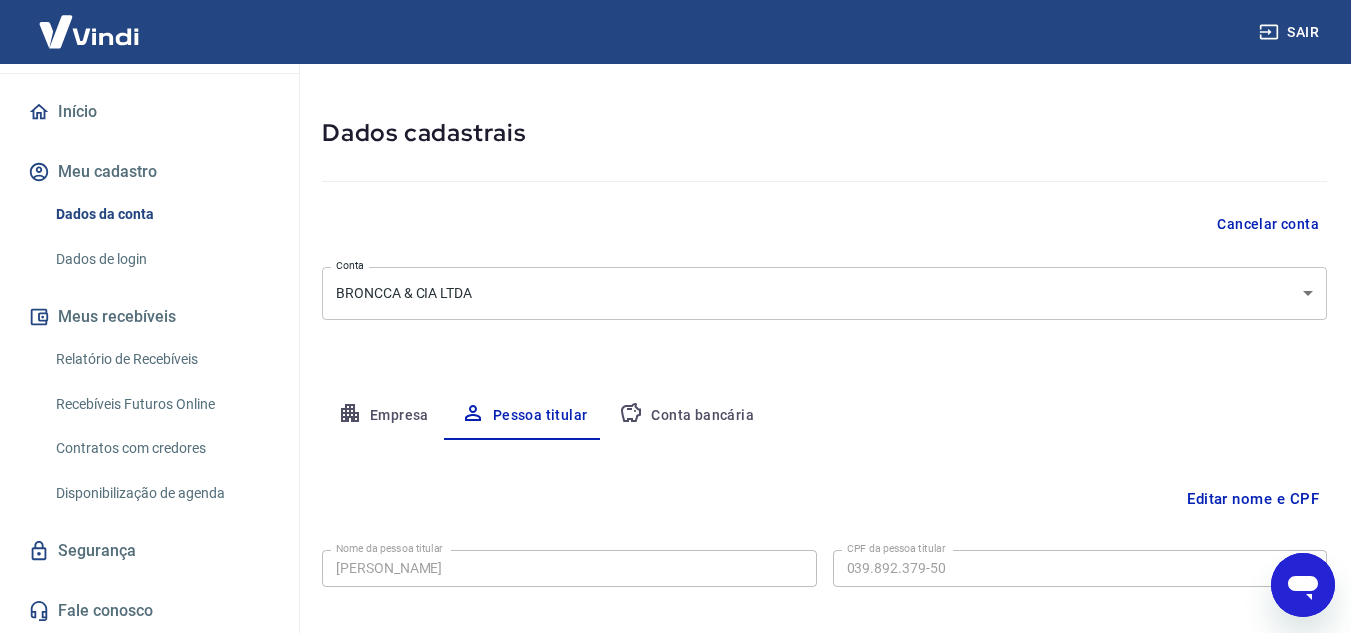 click on "Nome da pessoa titular LUCIANA PAULA DA SILVA Nome da pessoa titular CPF da pessoa titular 039.892.379-50 CPF da pessoa titular" at bounding box center [824, 566] 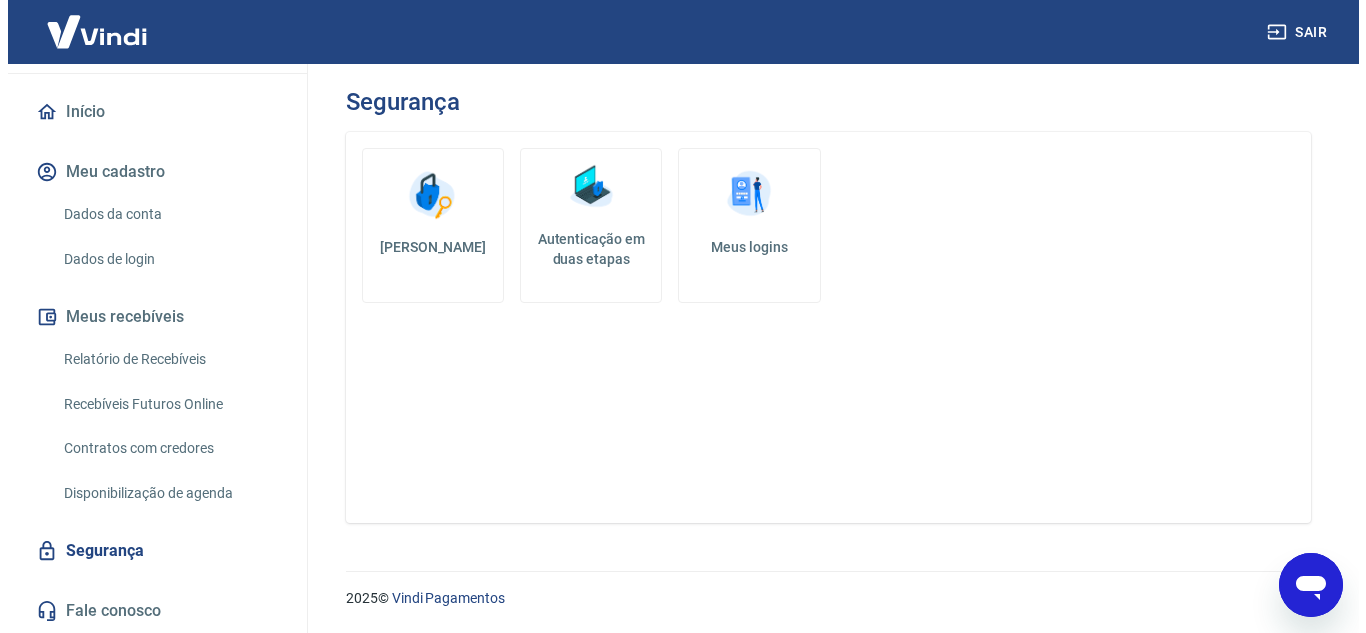 scroll, scrollTop: 0, scrollLeft: 0, axis: both 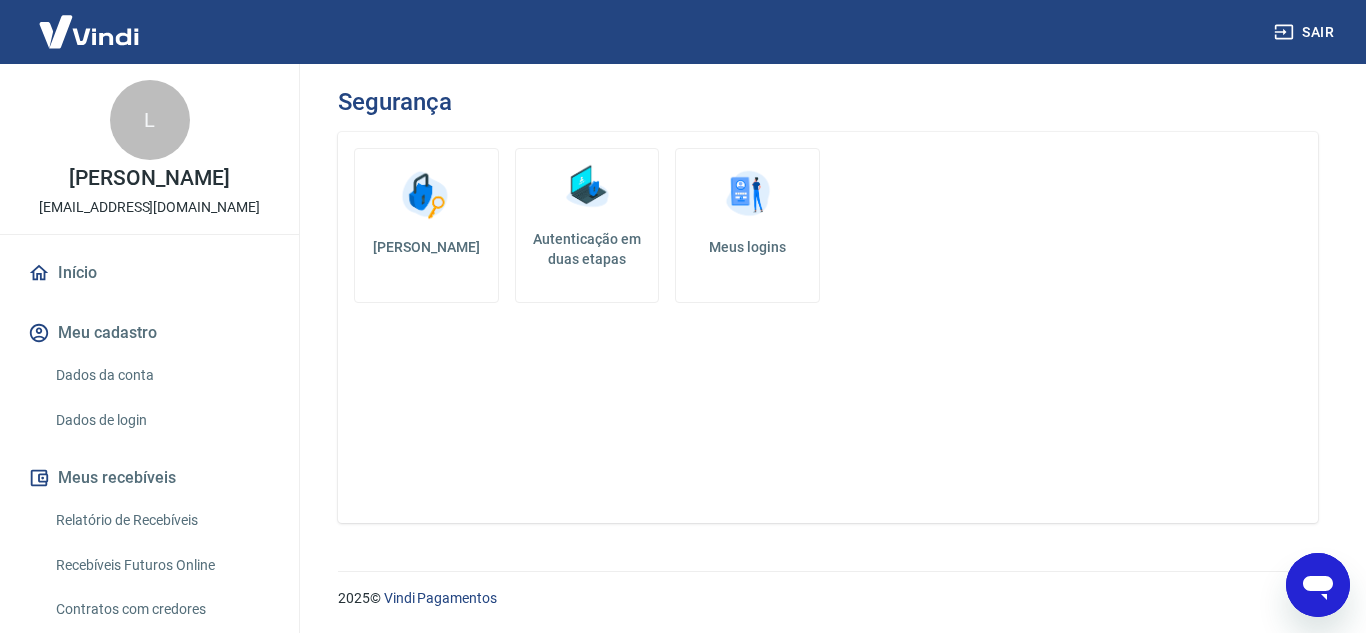 click on "Início" at bounding box center [149, 273] 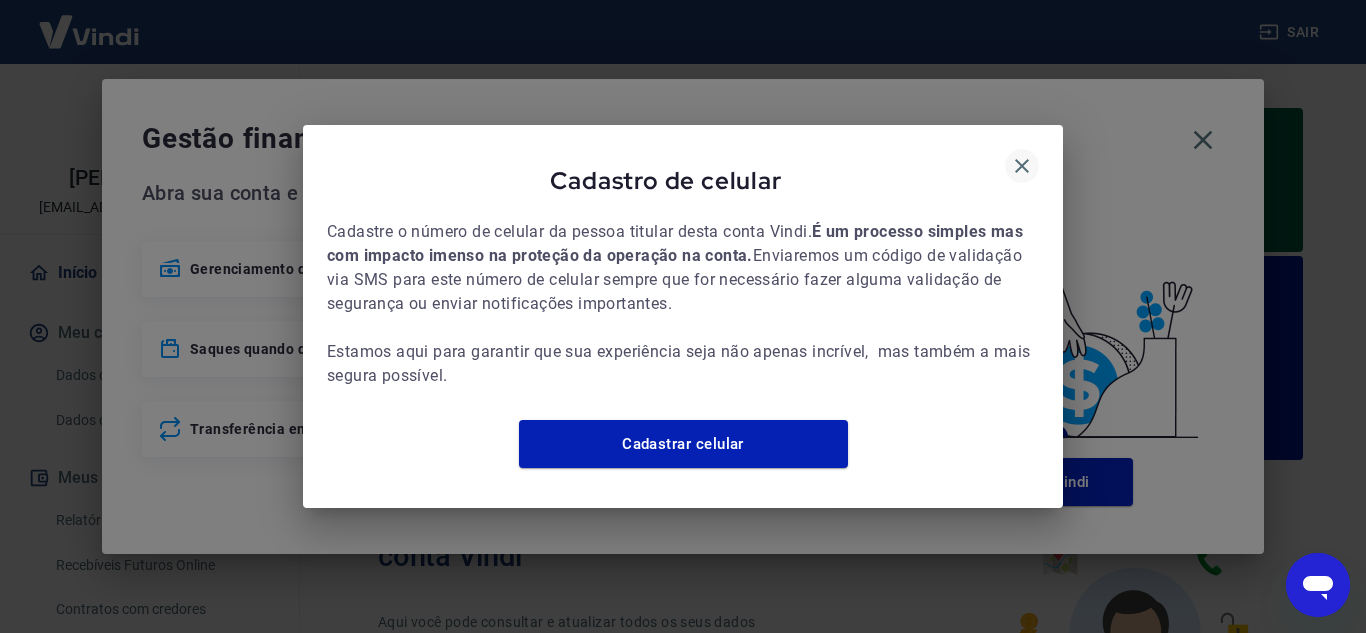 click 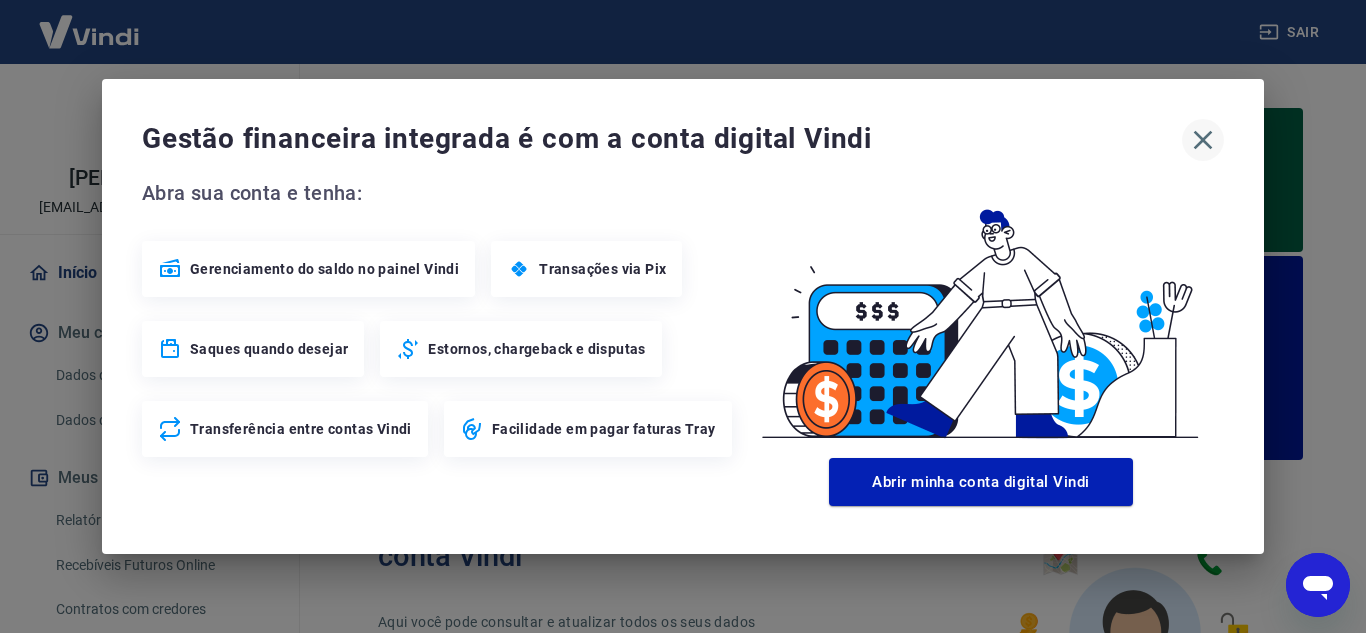 click 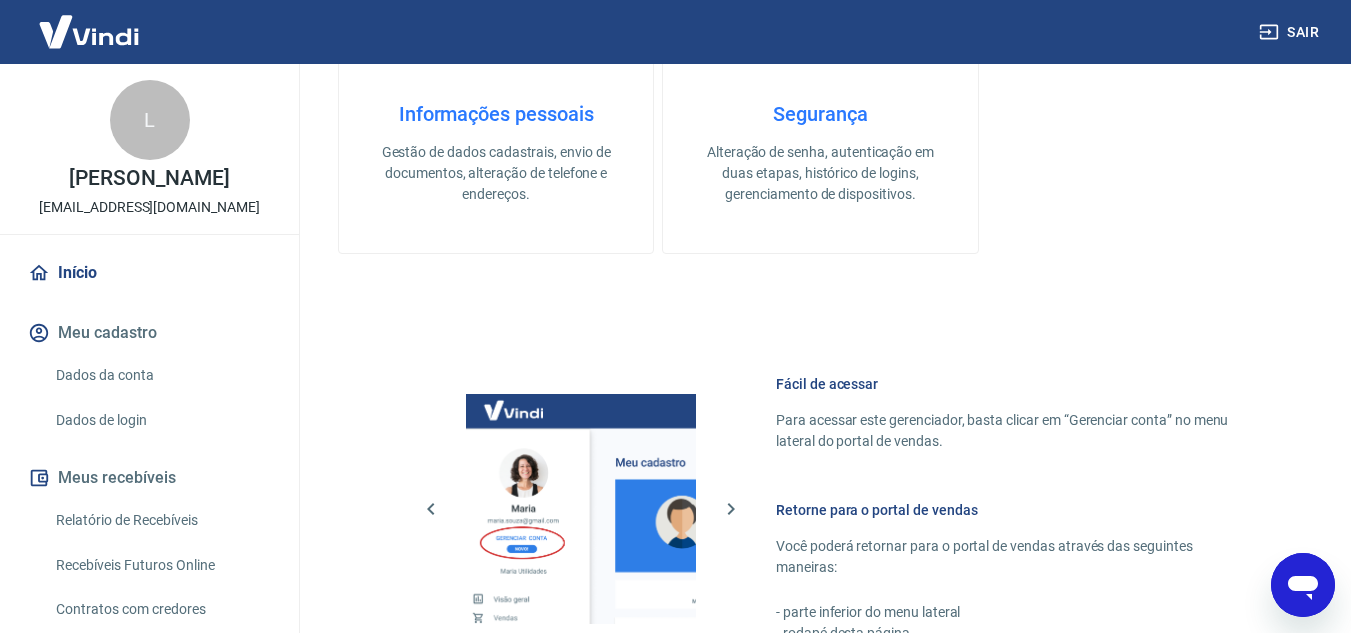 scroll, scrollTop: 900, scrollLeft: 0, axis: vertical 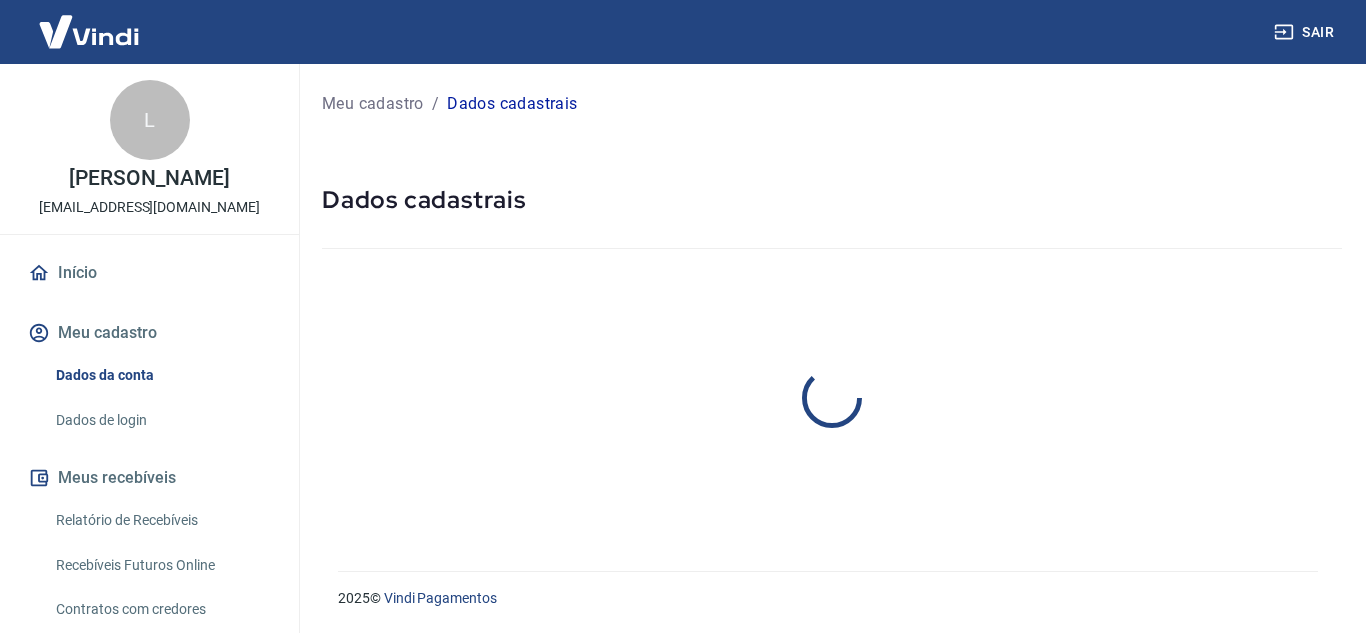 select on "PR" 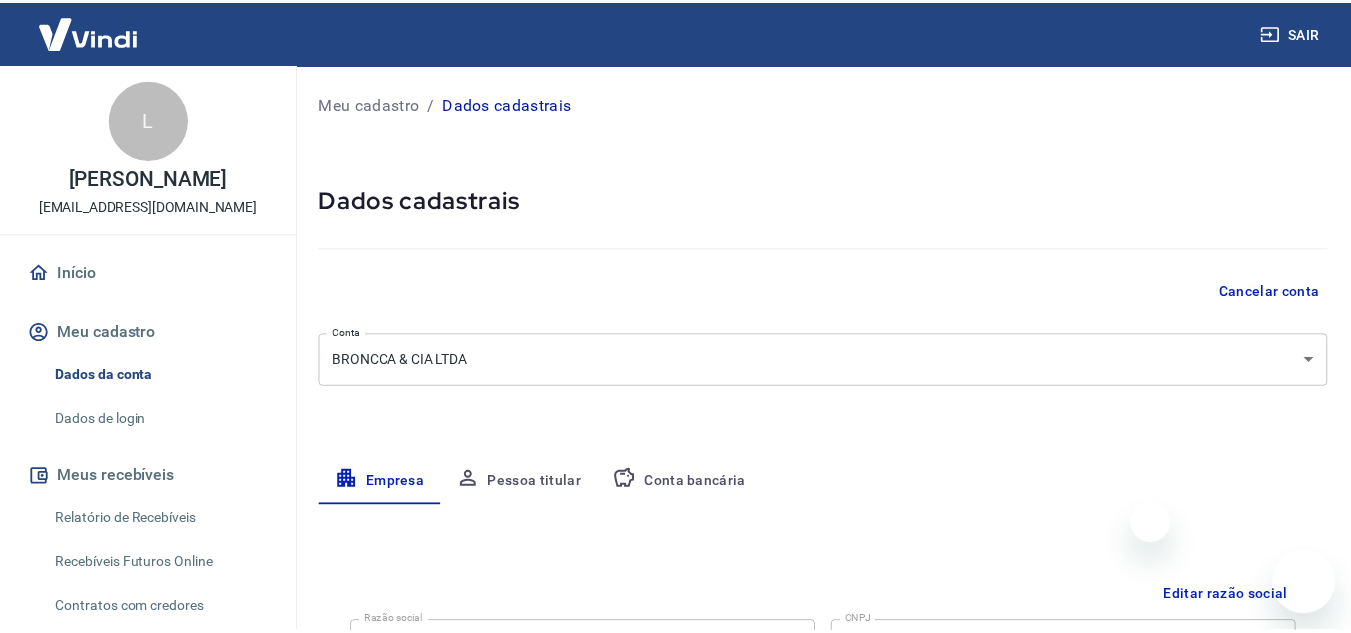 scroll, scrollTop: 0, scrollLeft: 0, axis: both 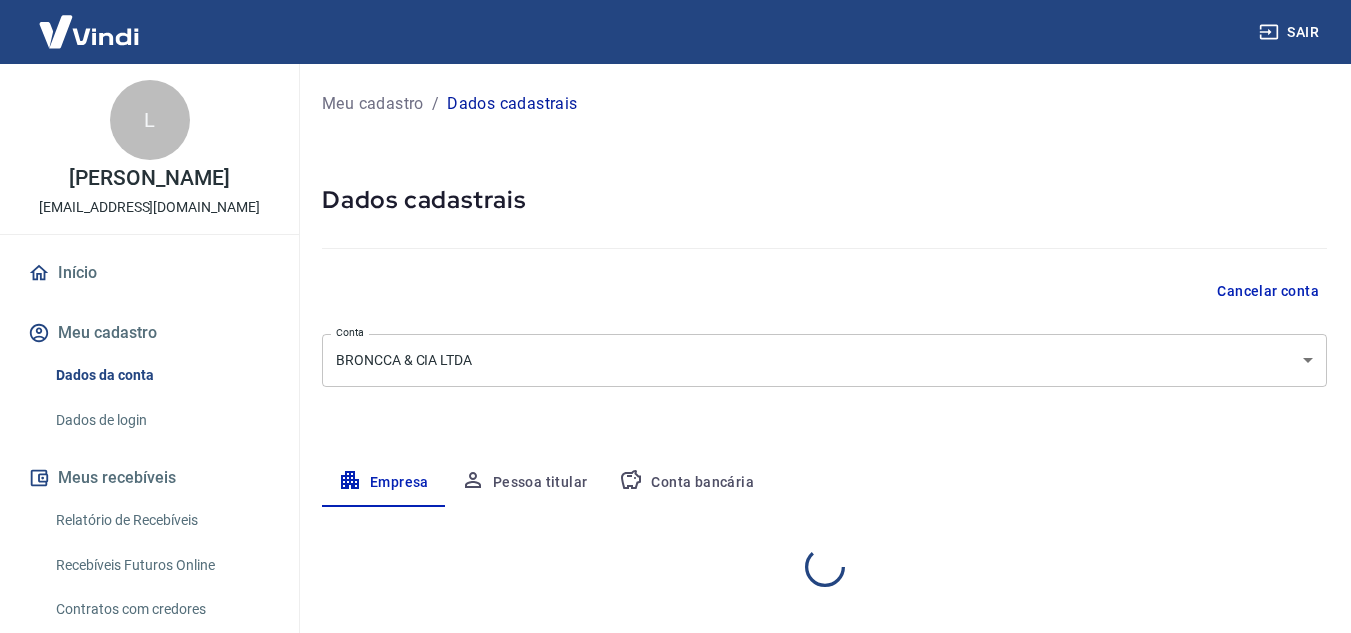 select on "PR" 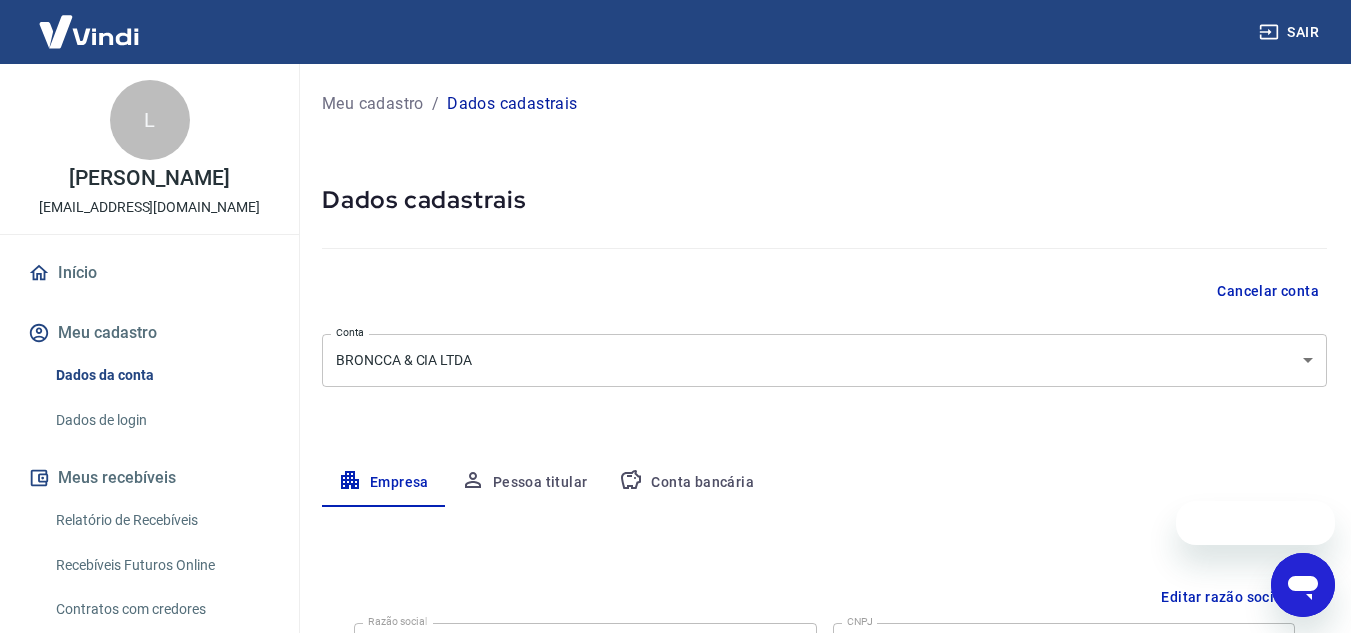 scroll, scrollTop: 0, scrollLeft: 0, axis: both 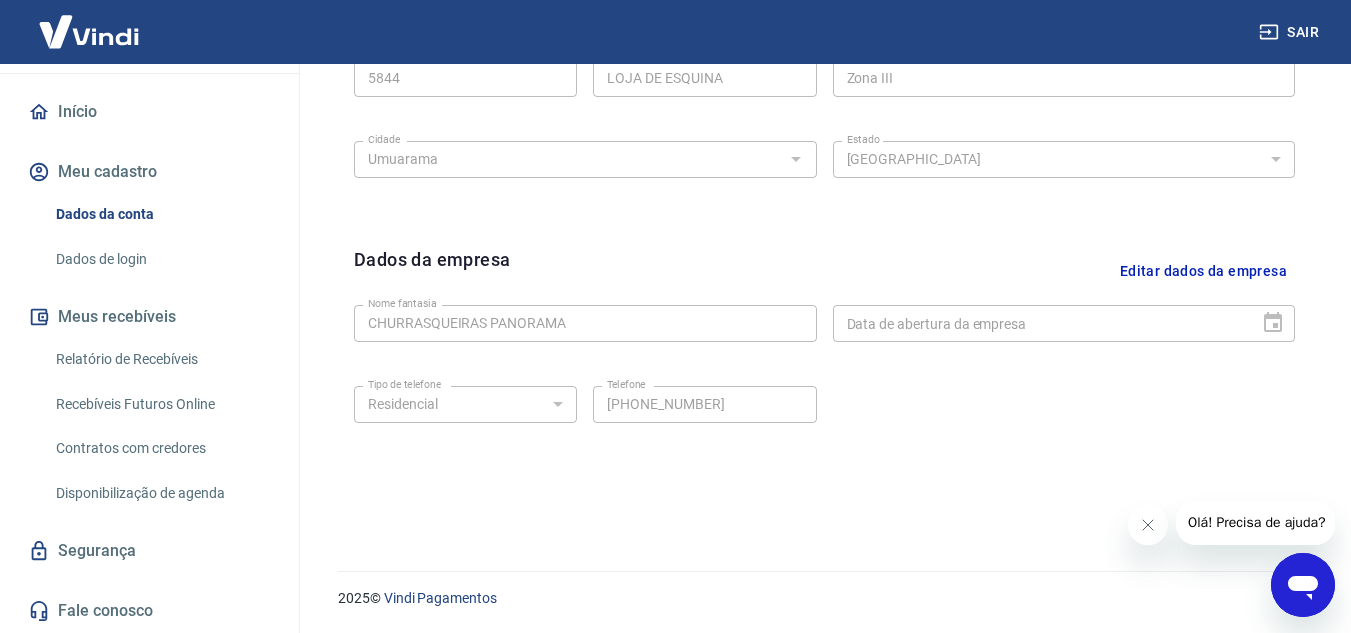 click on "Segurança" at bounding box center [149, 551] 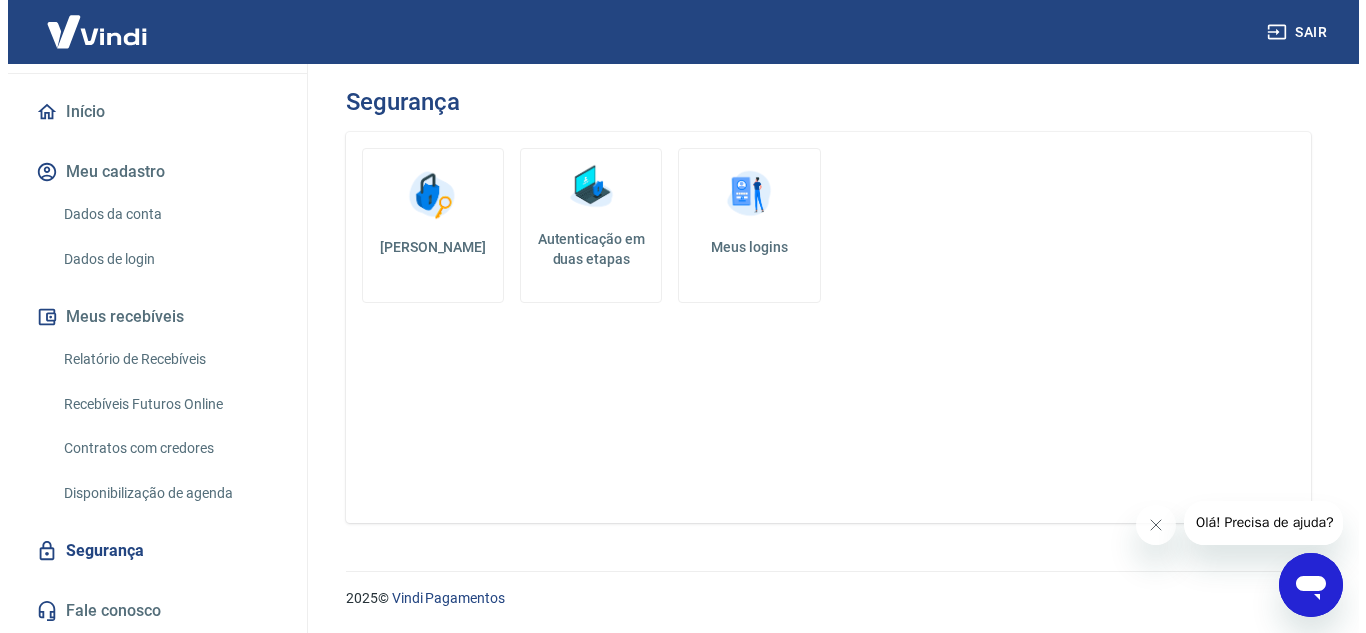scroll, scrollTop: 0, scrollLeft: 0, axis: both 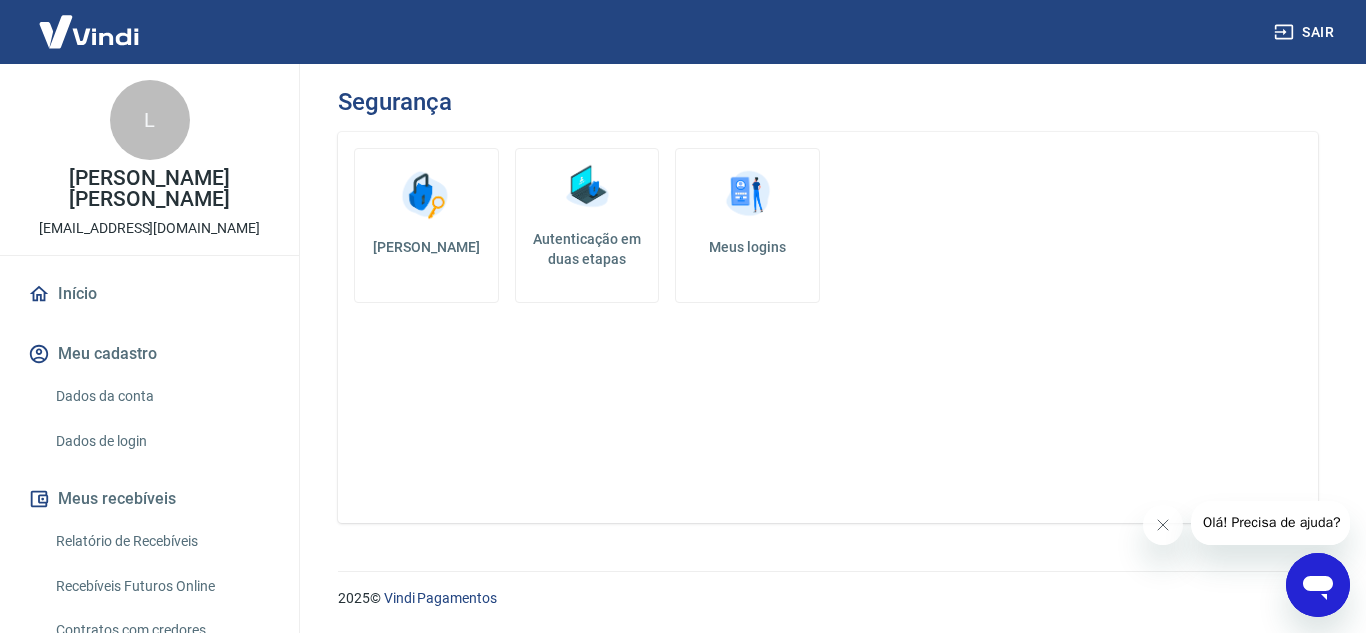 click at bounding box center (748, 195) 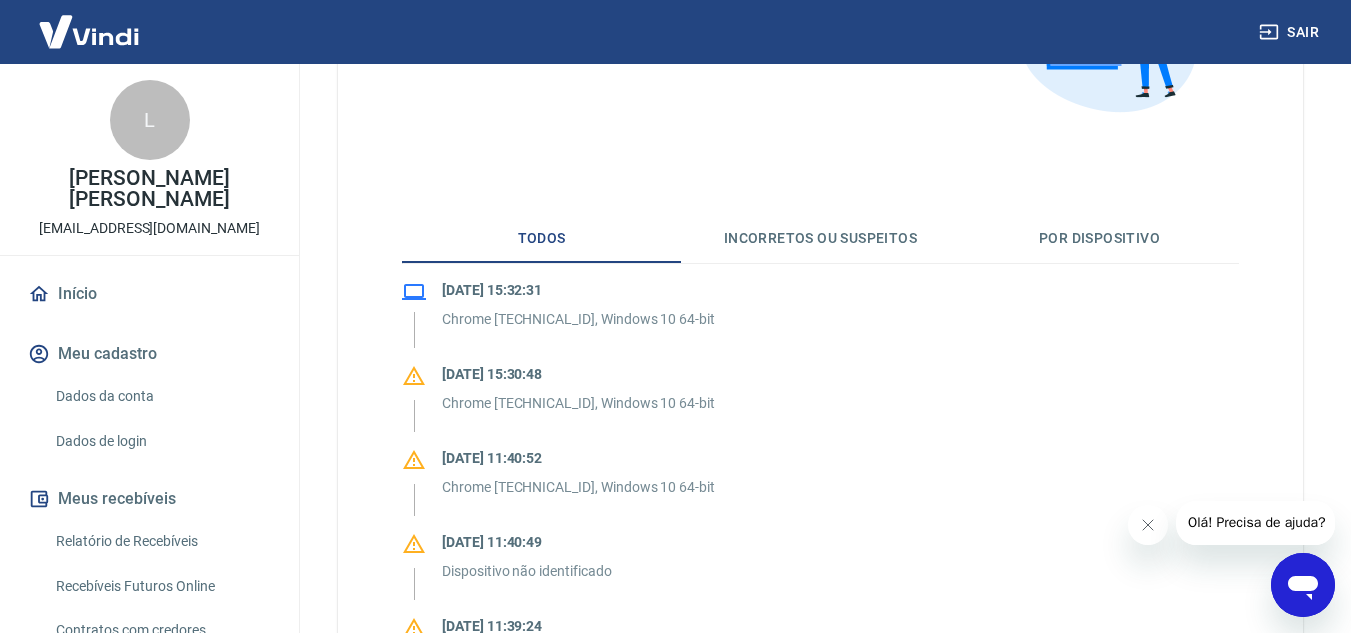 scroll, scrollTop: 100, scrollLeft: 0, axis: vertical 